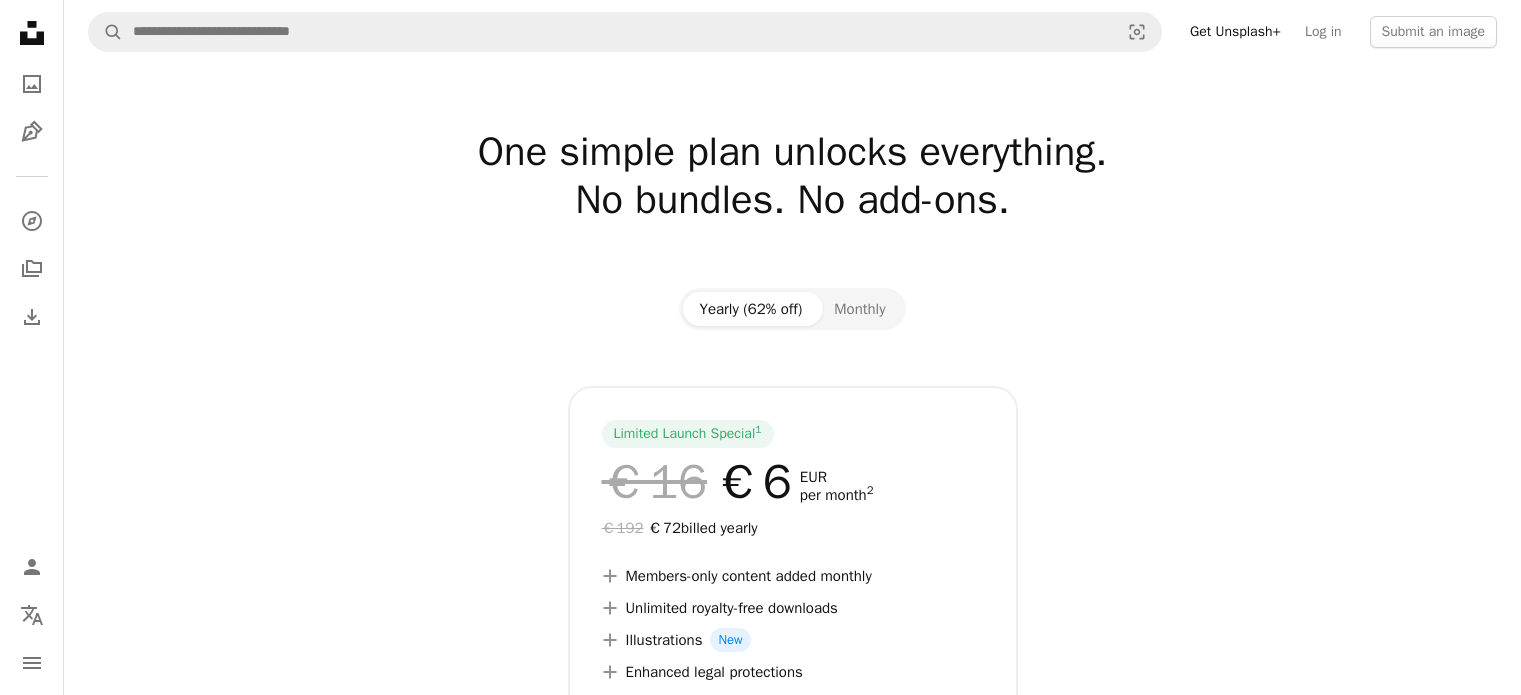 scroll, scrollTop: 0, scrollLeft: 0, axis: both 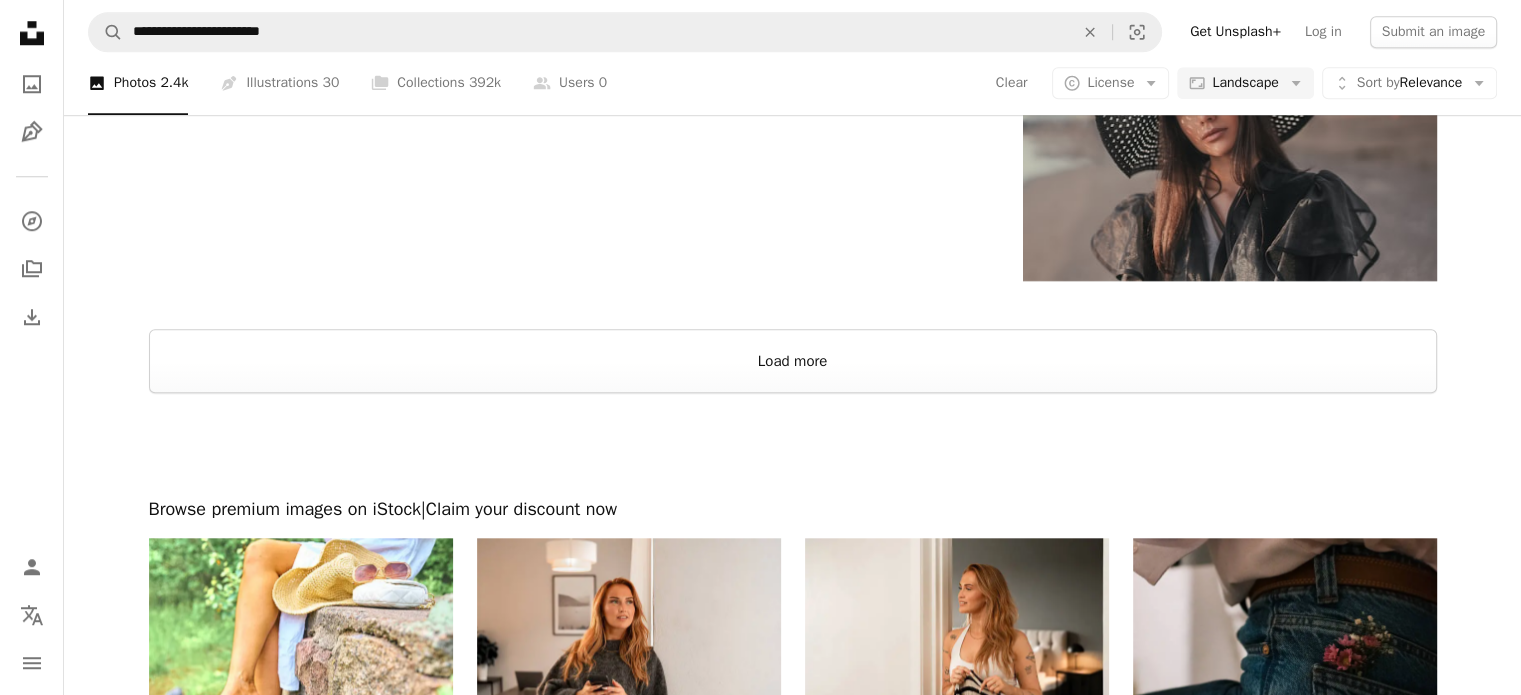 click on "Load more" at bounding box center (793, 361) 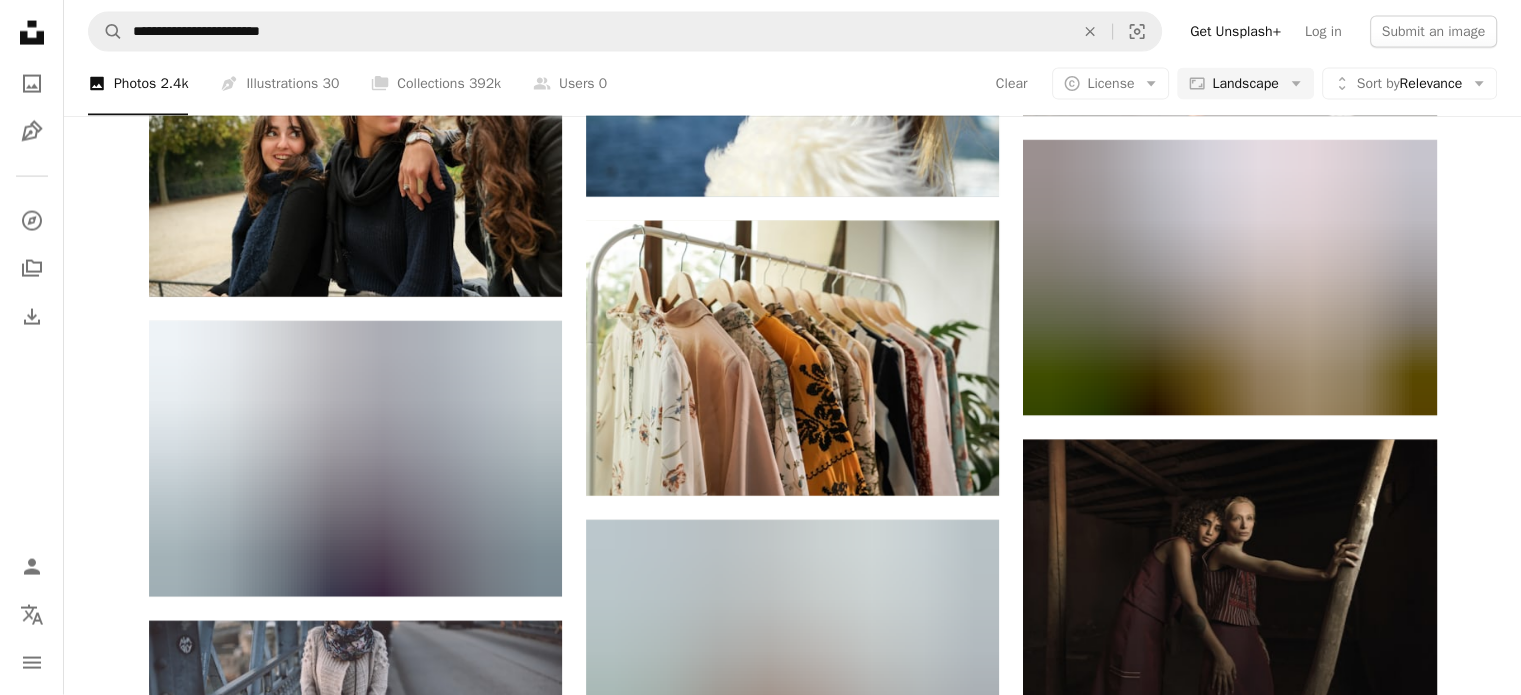 scroll, scrollTop: 12248, scrollLeft: 0, axis: vertical 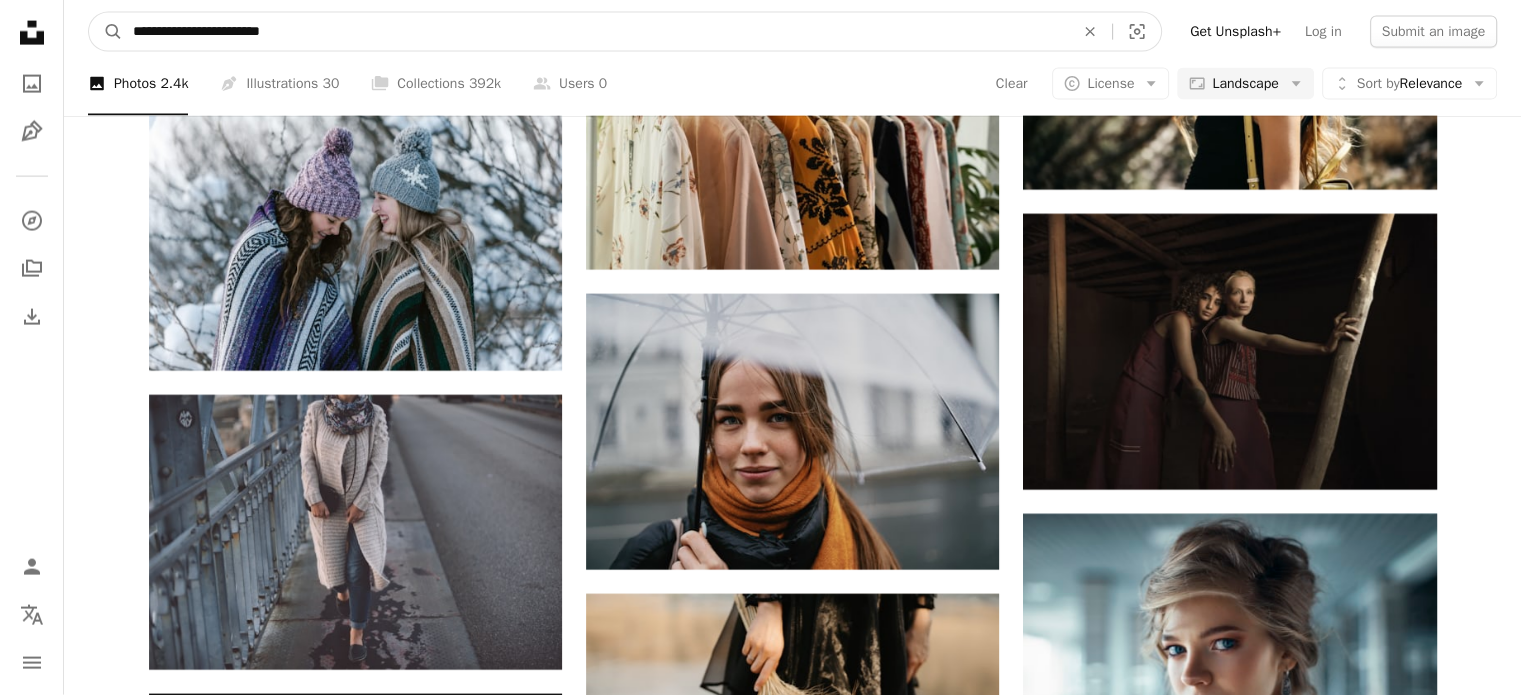 drag, startPoint x: 245, startPoint y: 24, endPoint x: 560, endPoint y: 39, distance: 315.35693 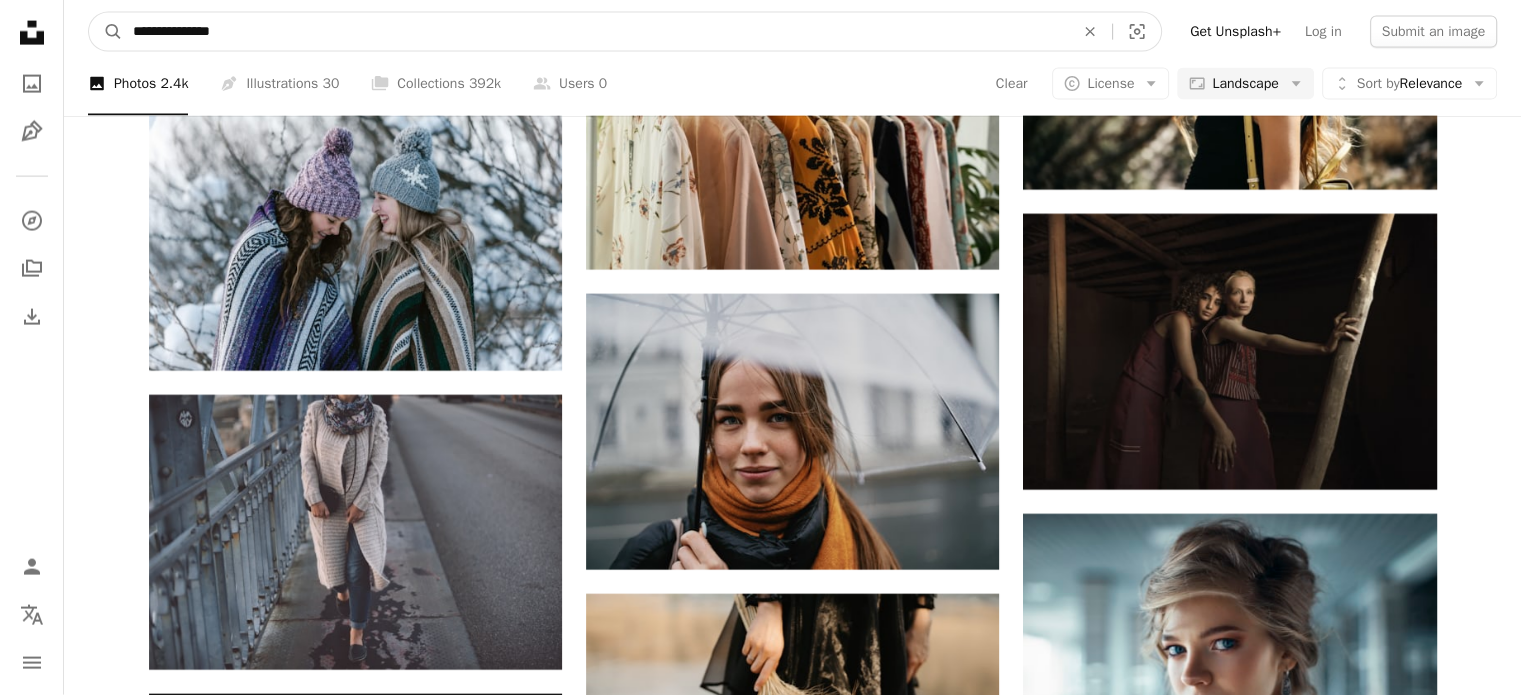 type on "**********" 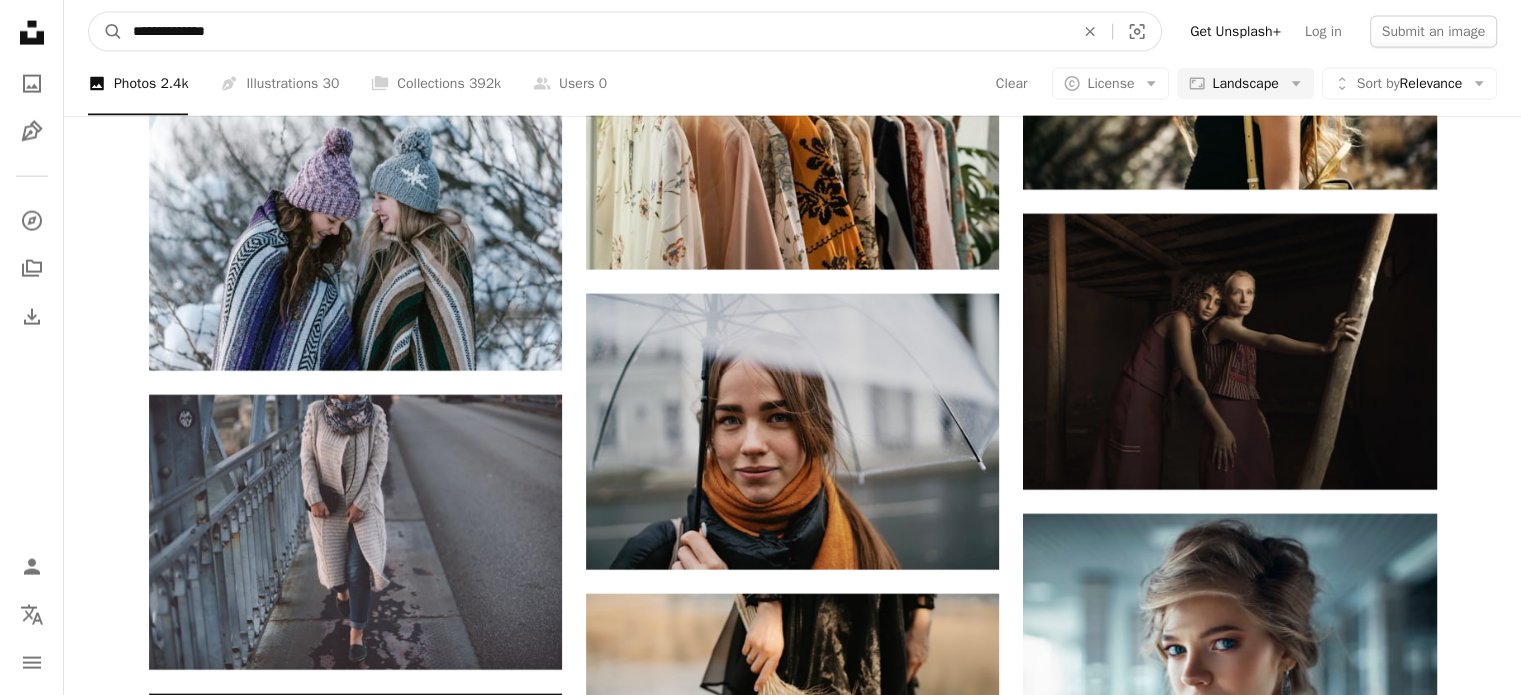 click on "A magnifying glass" at bounding box center (106, 32) 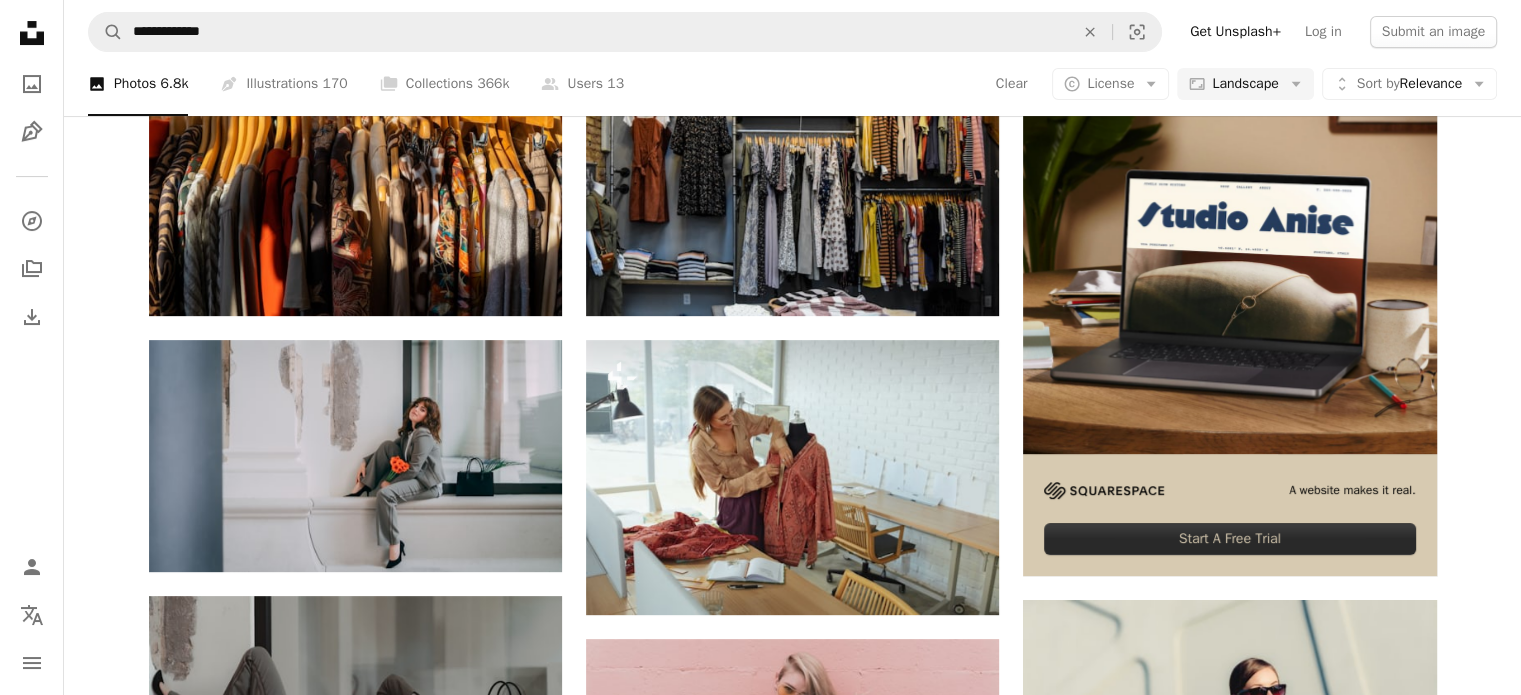 scroll, scrollTop: 1055, scrollLeft: 0, axis: vertical 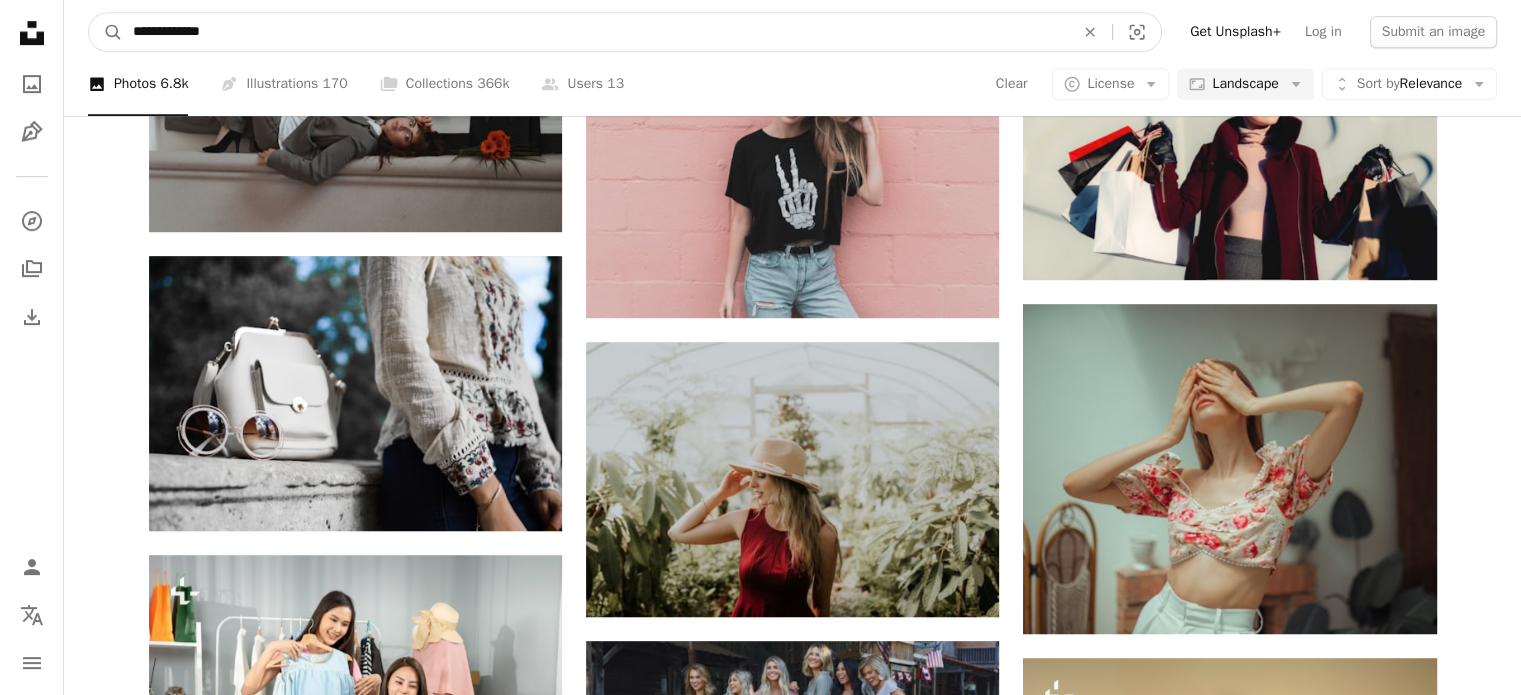 click on "**********" at bounding box center (595, 32) 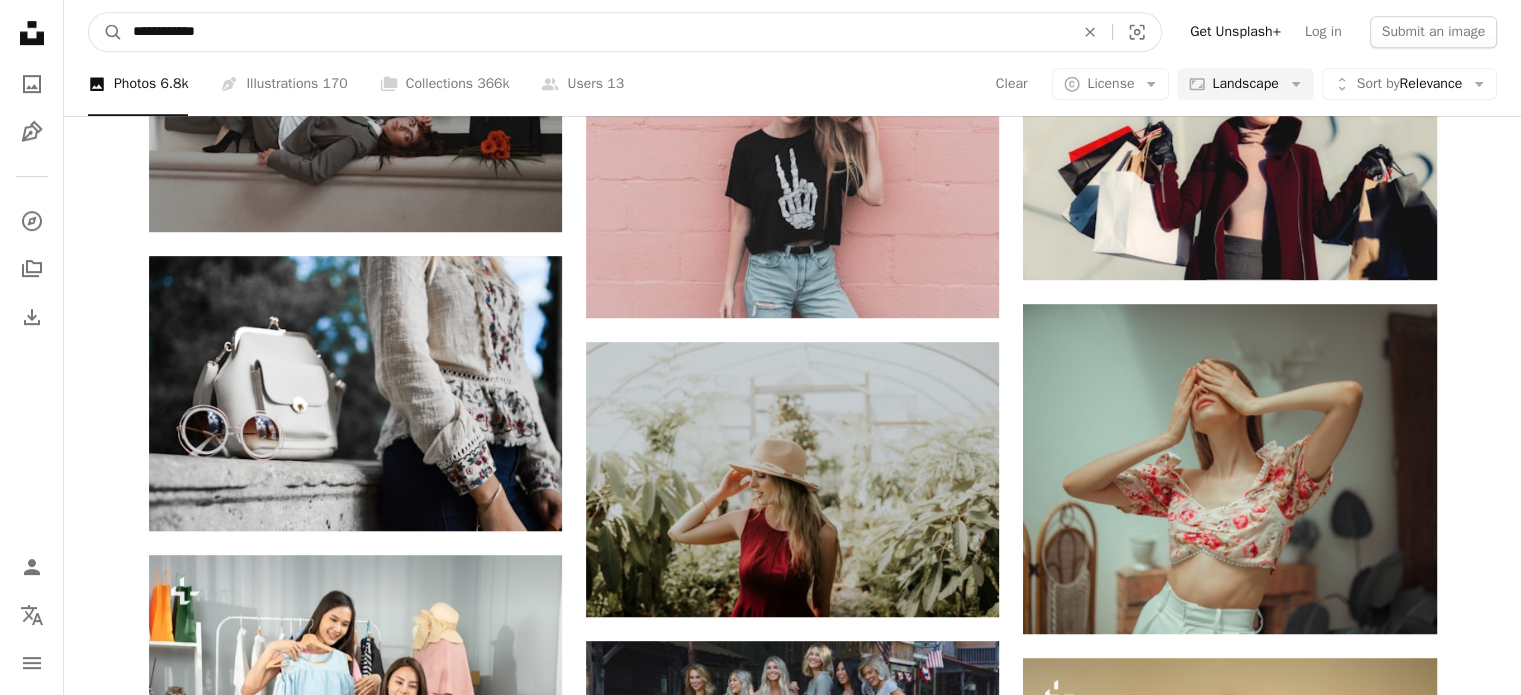 type on "**********" 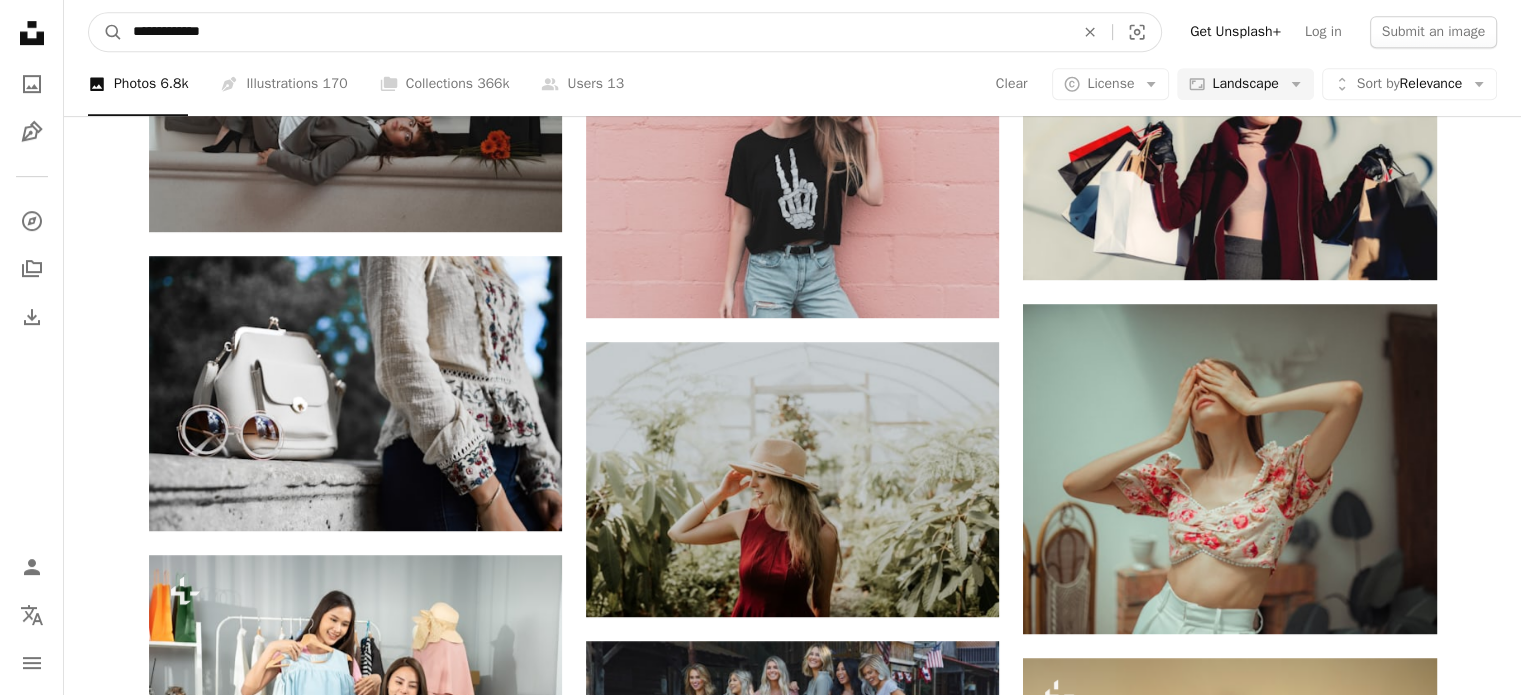 click on "**********" at bounding box center [595, 32] 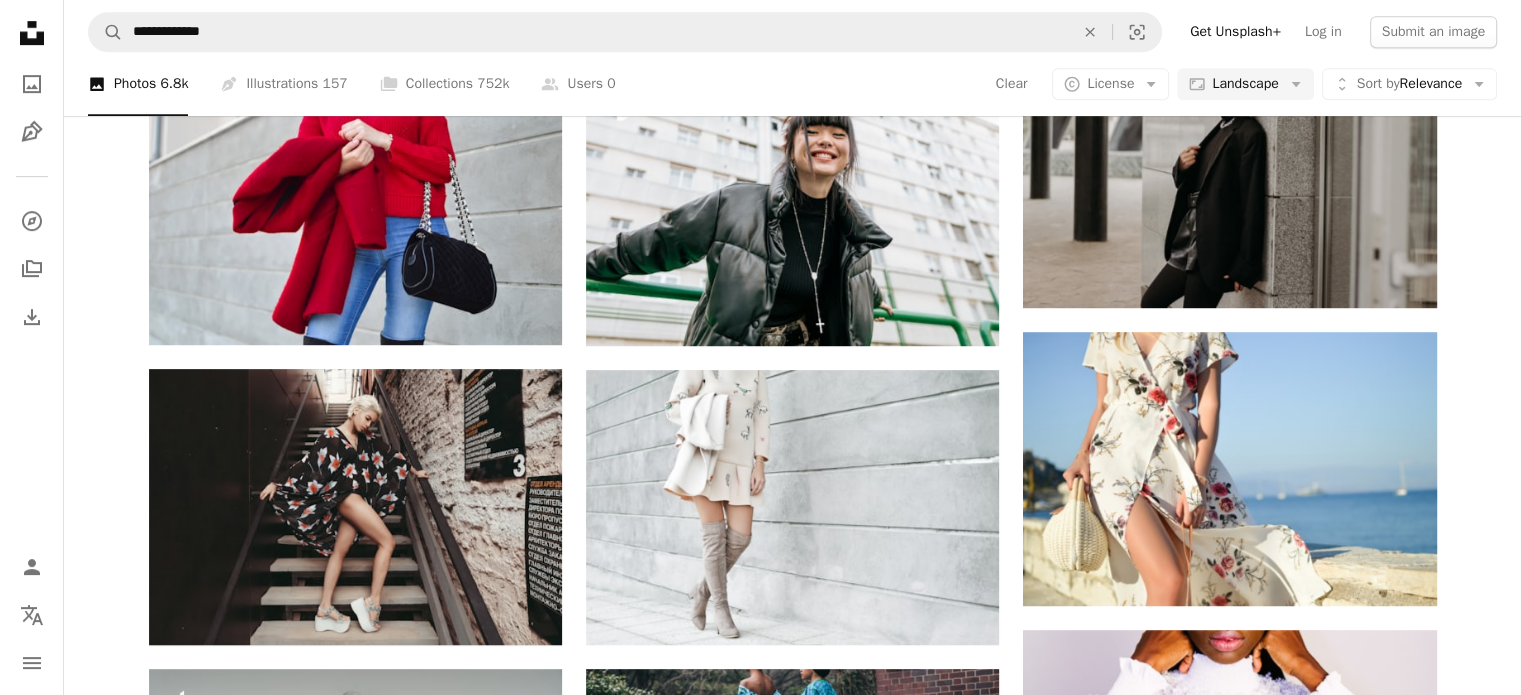 scroll, scrollTop: 1028, scrollLeft: 0, axis: vertical 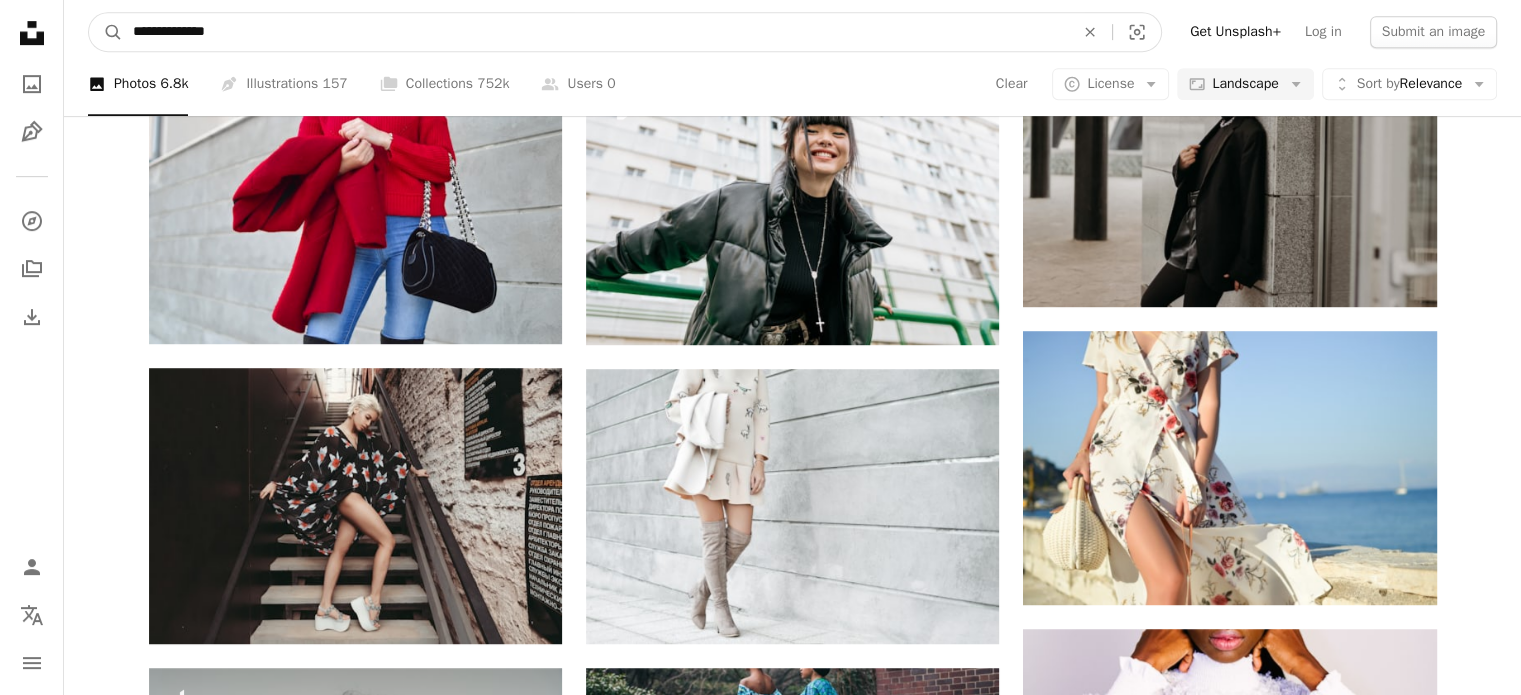 click on "**********" at bounding box center (595, 32) 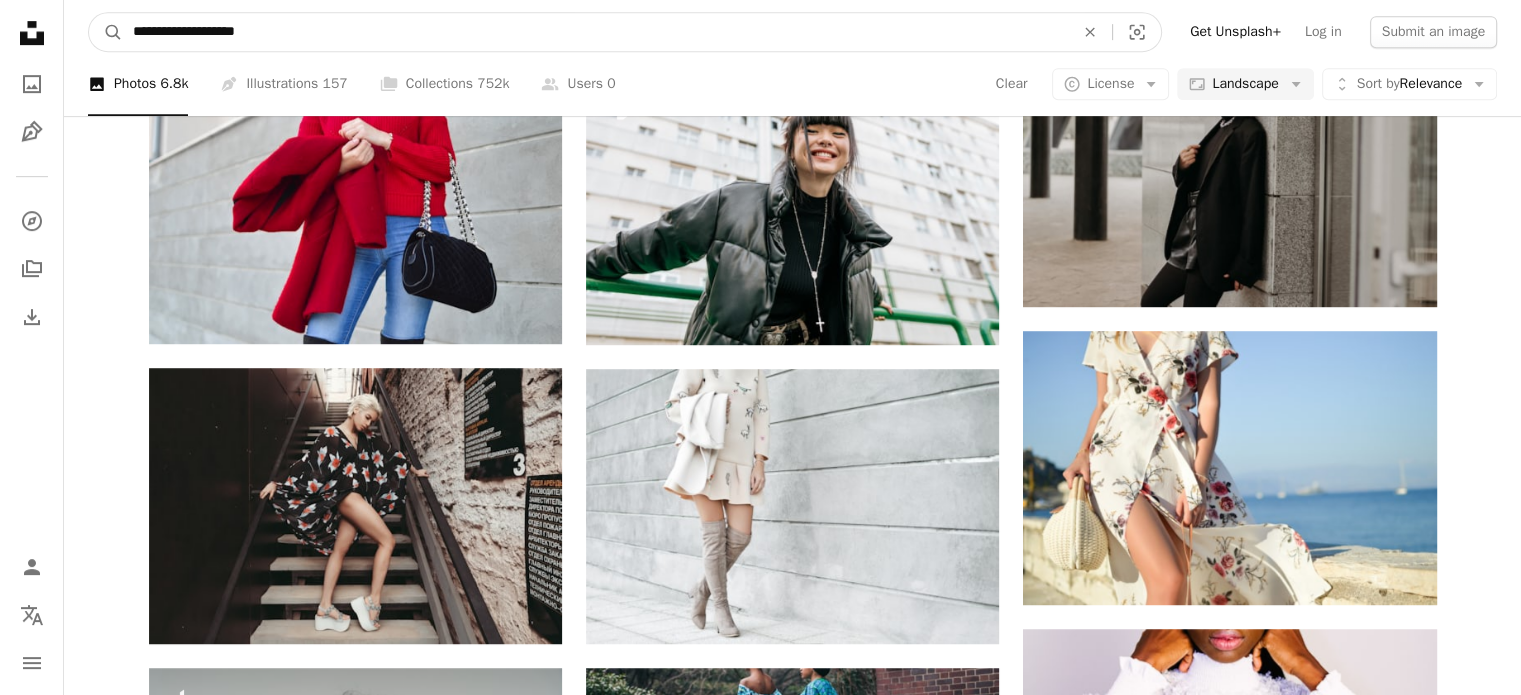type on "**********" 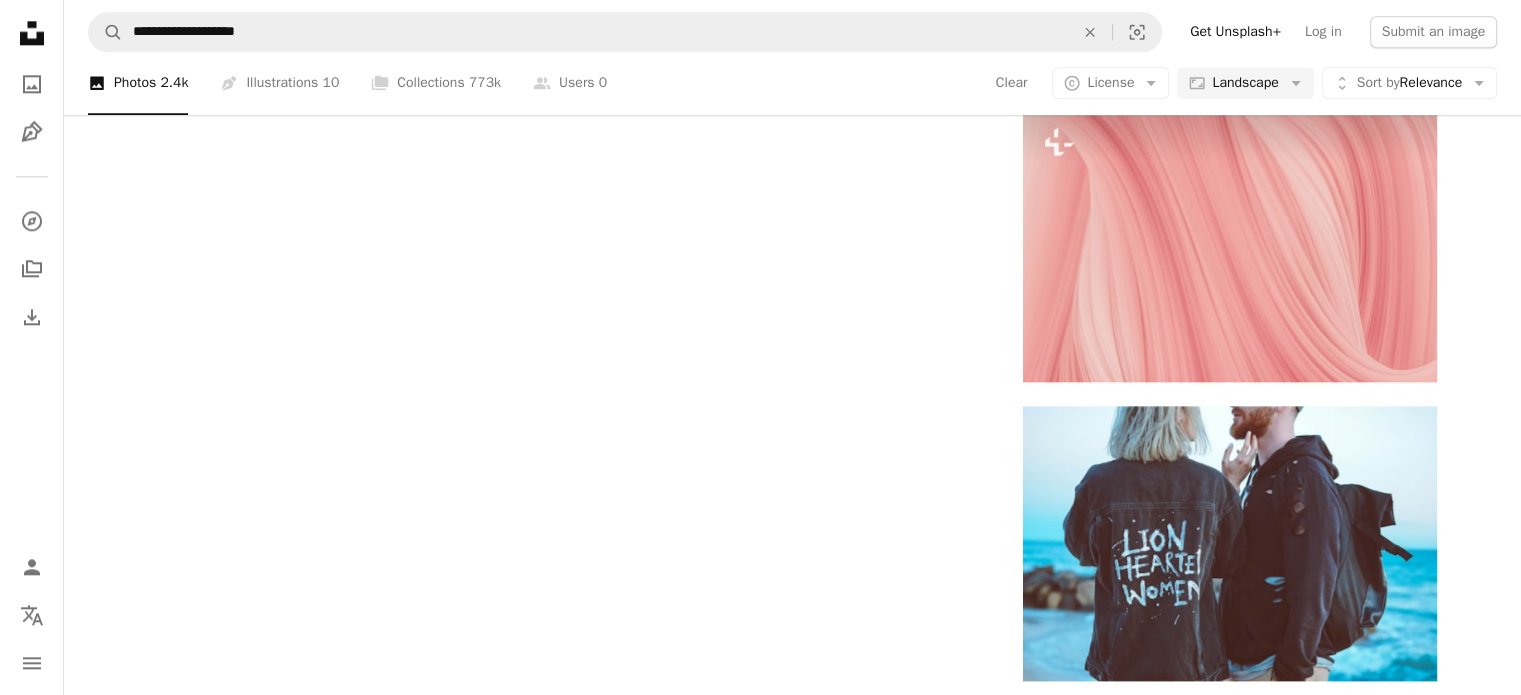 scroll, scrollTop: 2956, scrollLeft: 0, axis: vertical 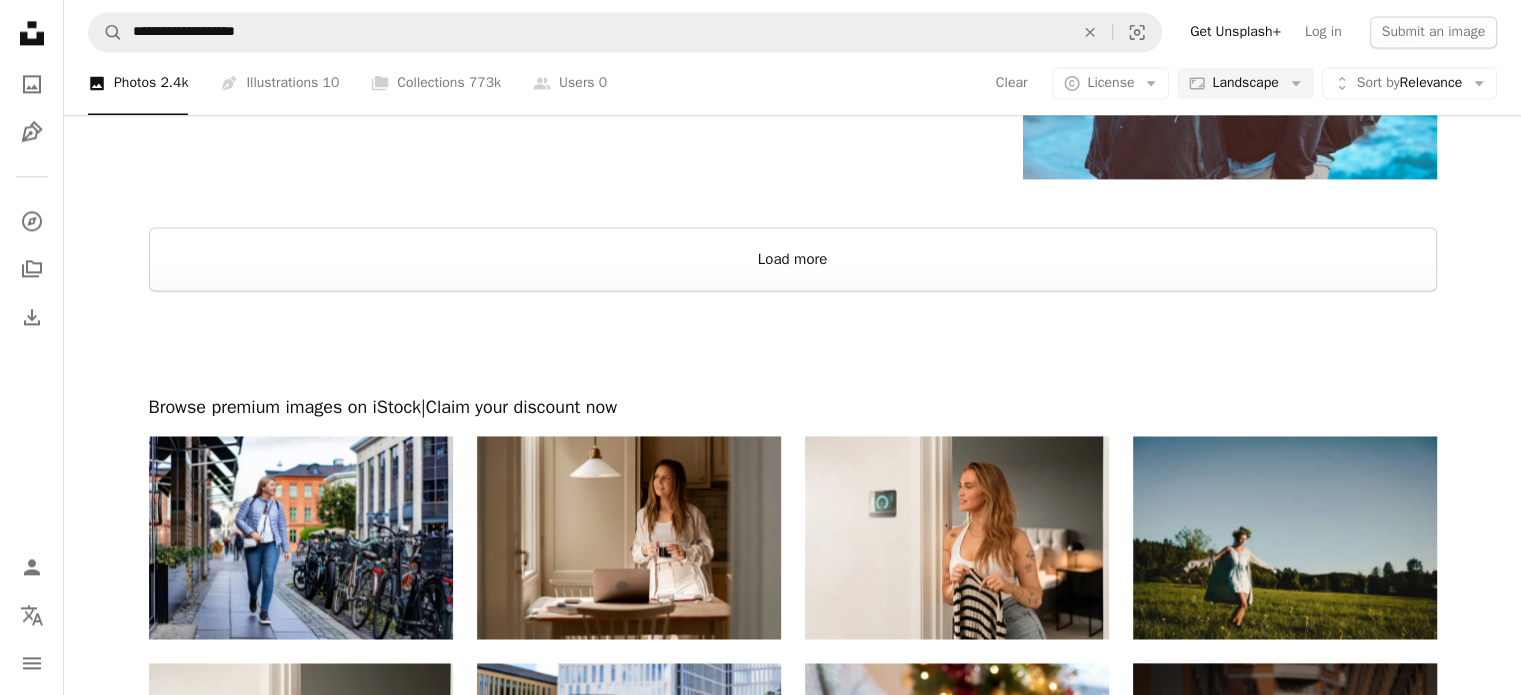 click on "Load more" at bounding box center (793, 259) 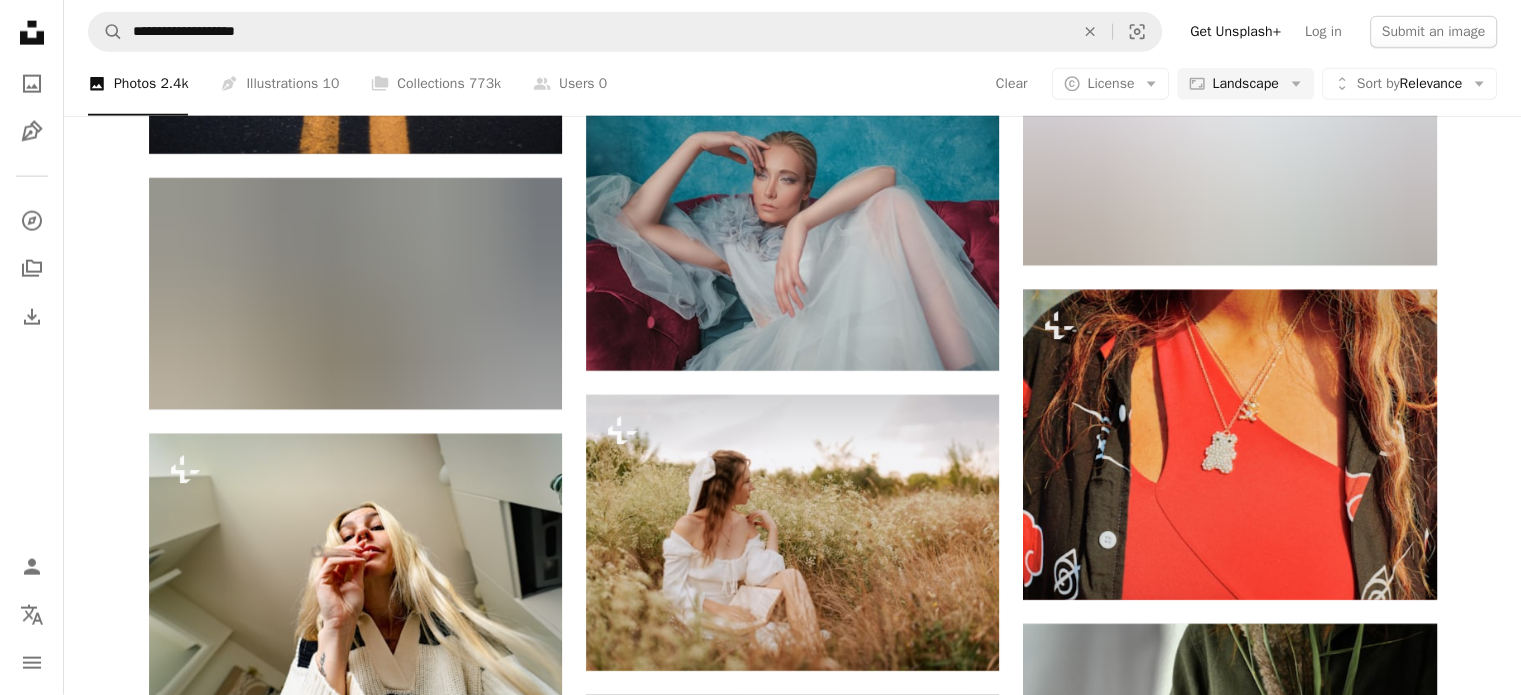 scroll, scrollTop: 35292, scrollLeft: 0, axis: vertical 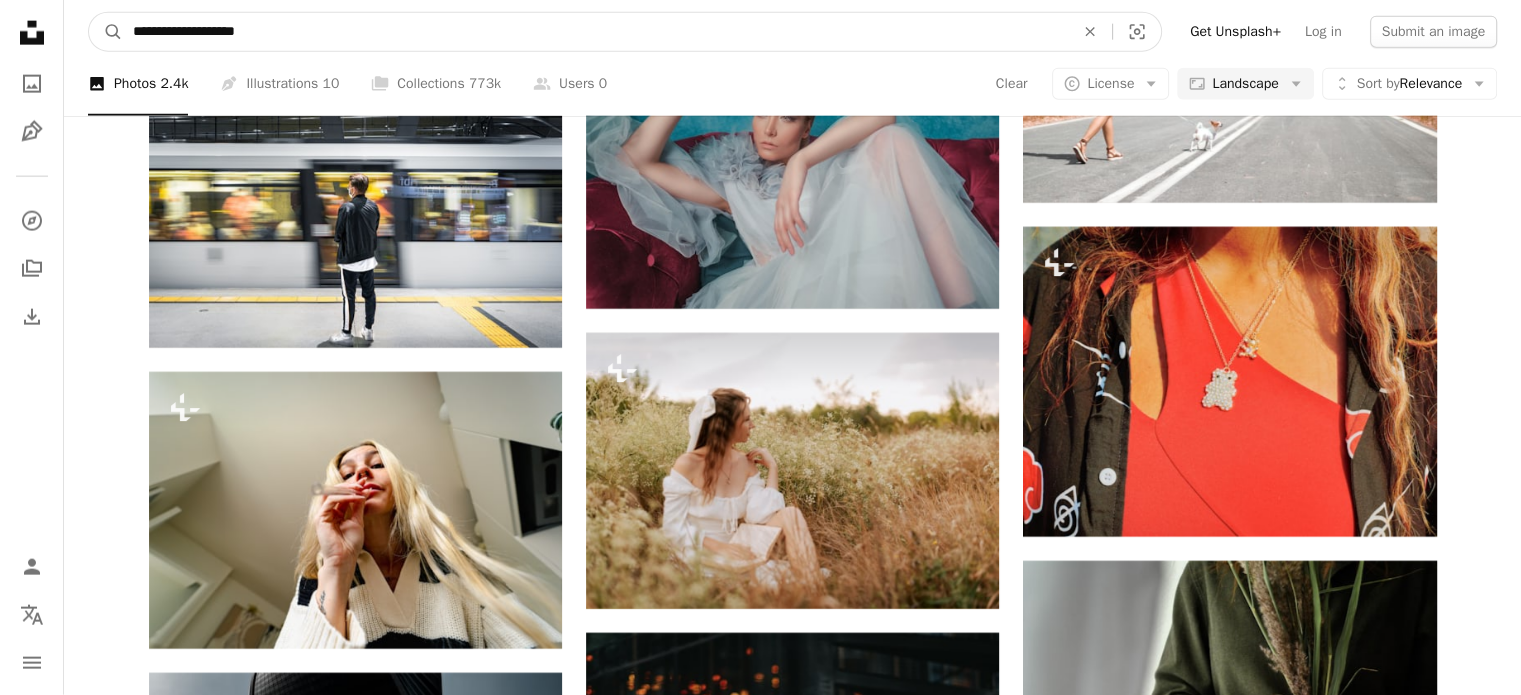 click on "**********" at bounding box center [595, 32] 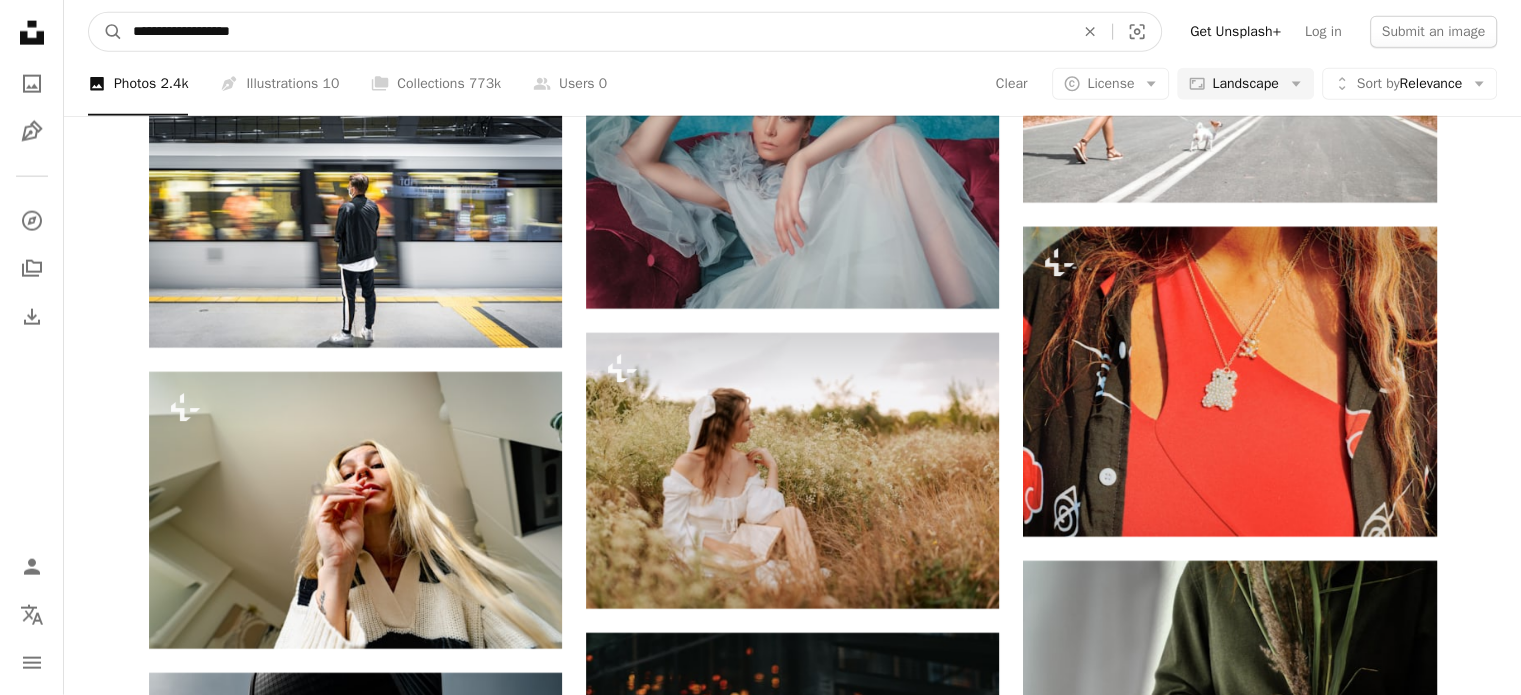 type on "**********" 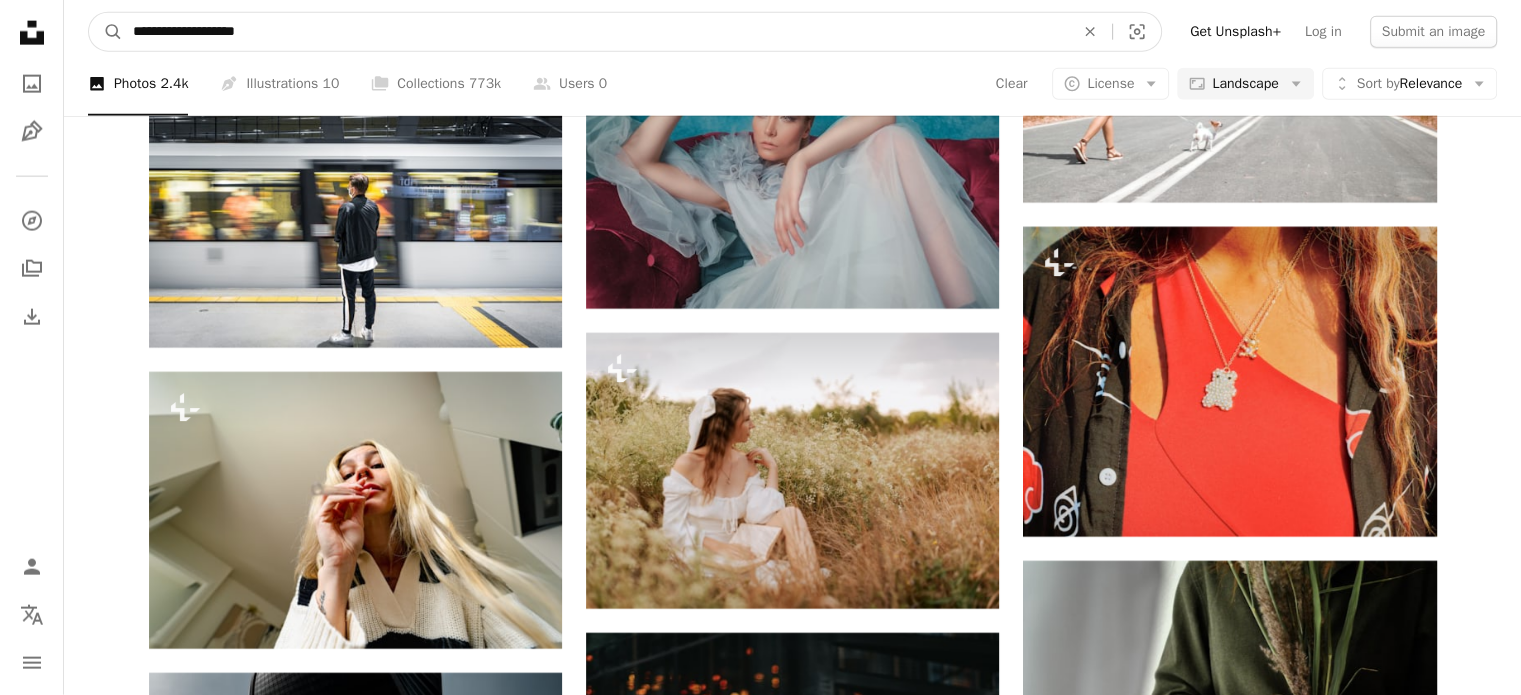 click on "A magnifying glass" at bounding box center (106, 32) 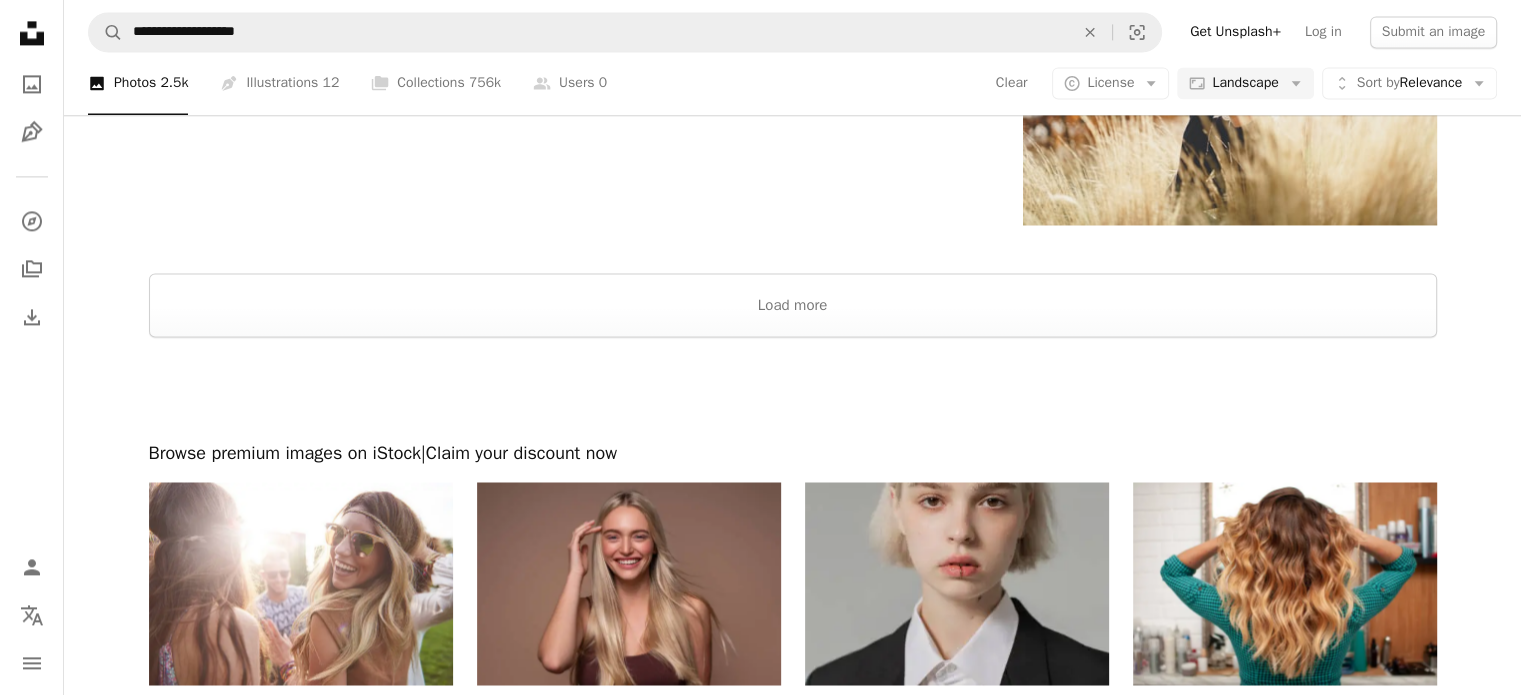 scroll, scrollTop: 2954, scrollLeft: 0, axis: vertical 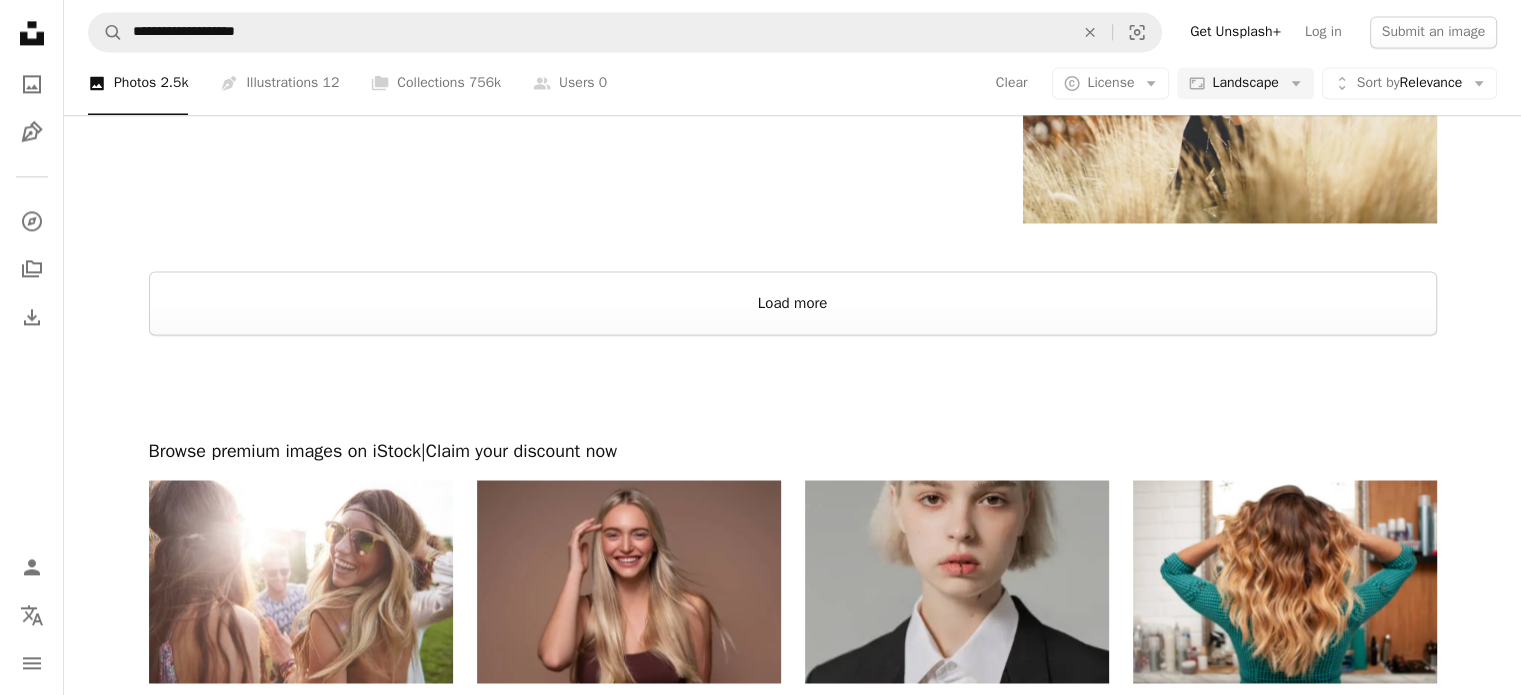 click on "Load more" at bounding box center [793, 303] 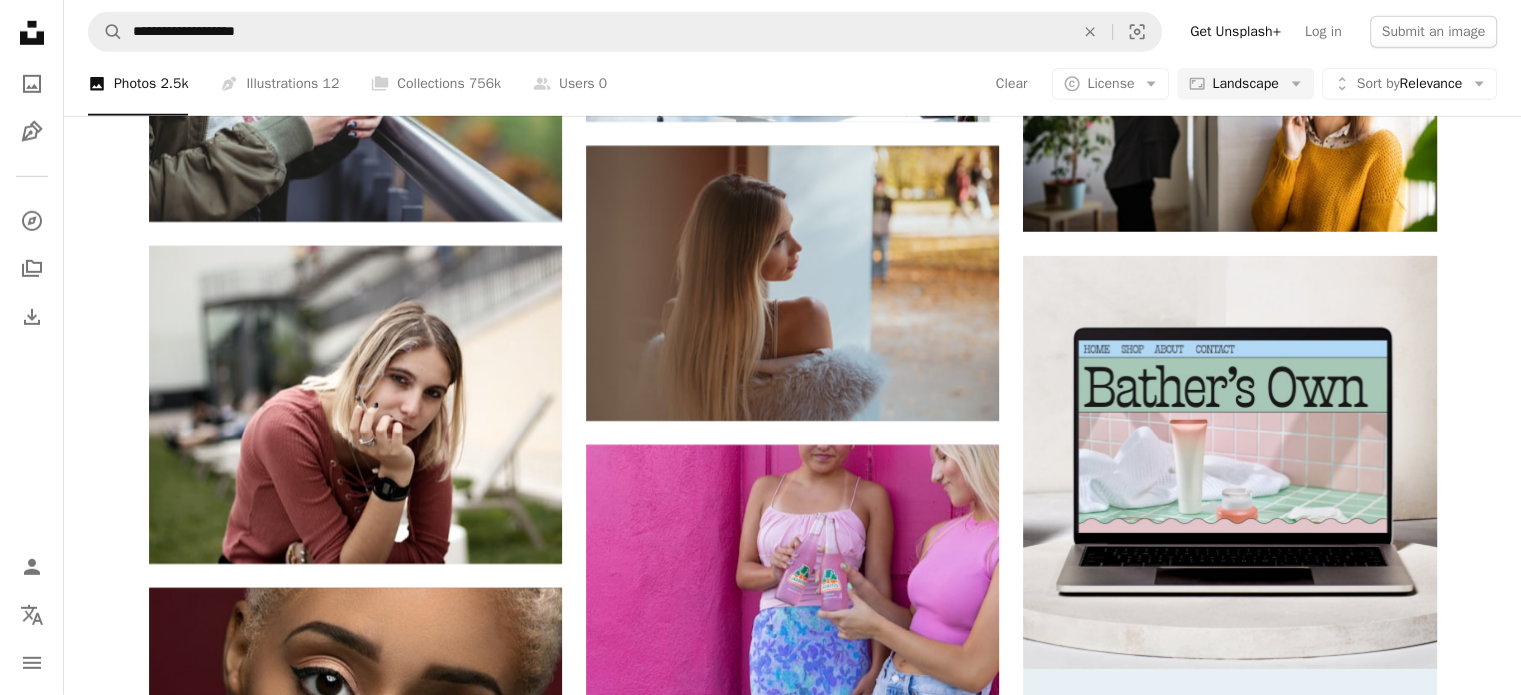 scroll, scrollTop: 6768, scrollLeft: 0, axis: vertical 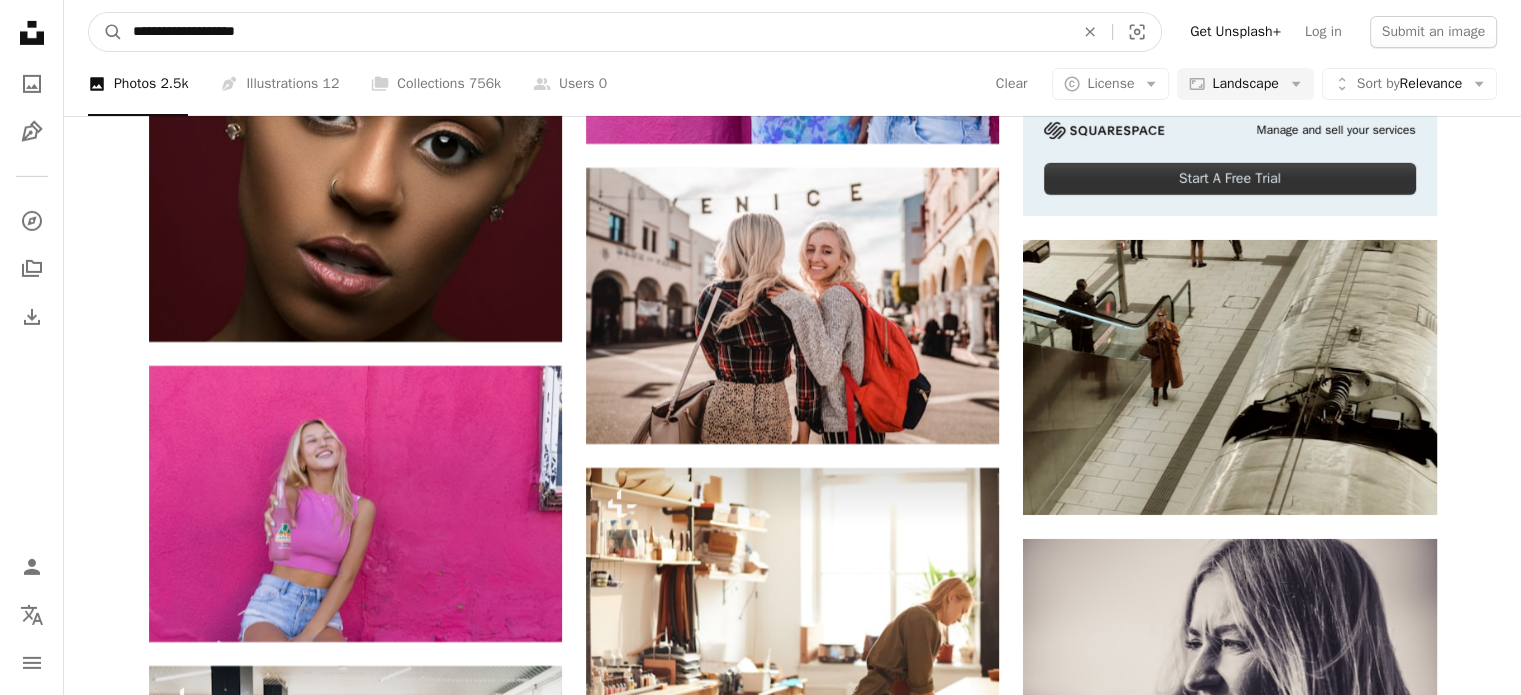click on "**********" at bounding box center (595, 32) 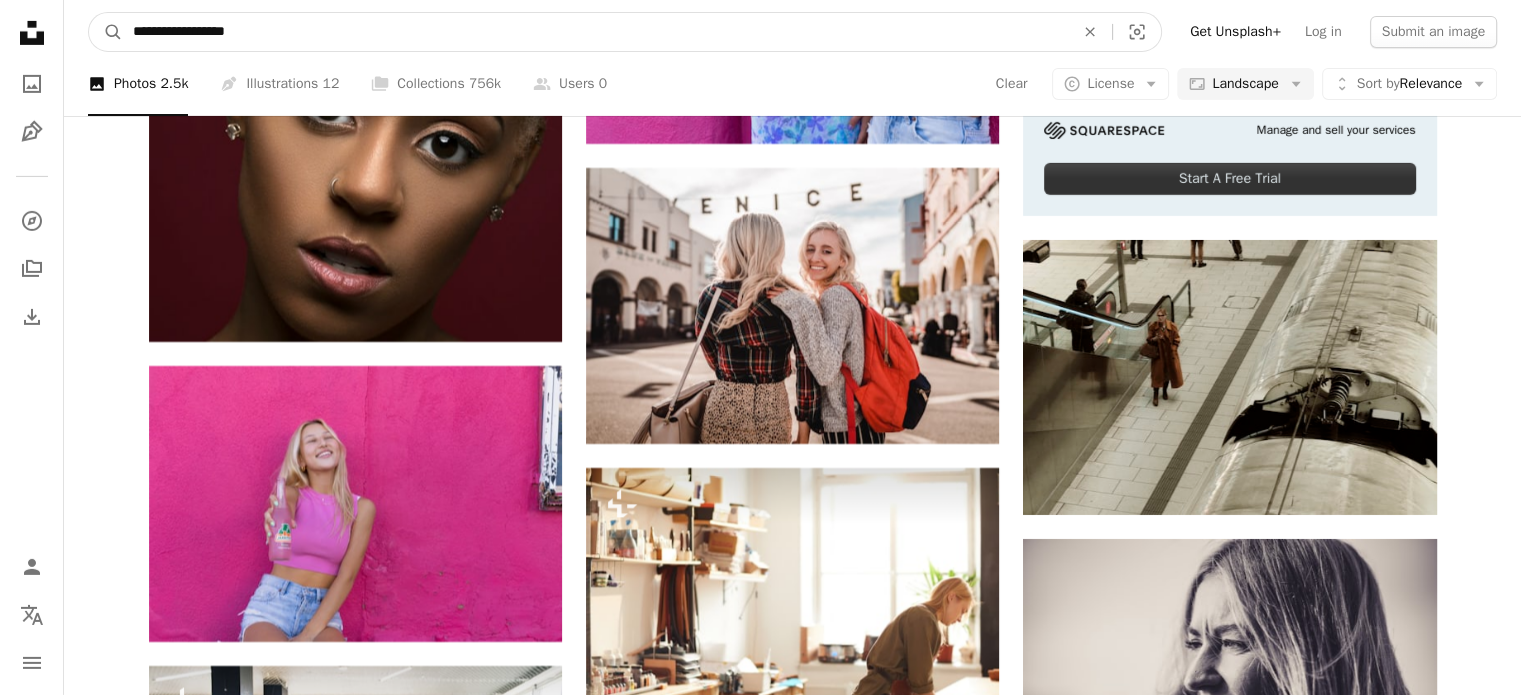 type on "**********" 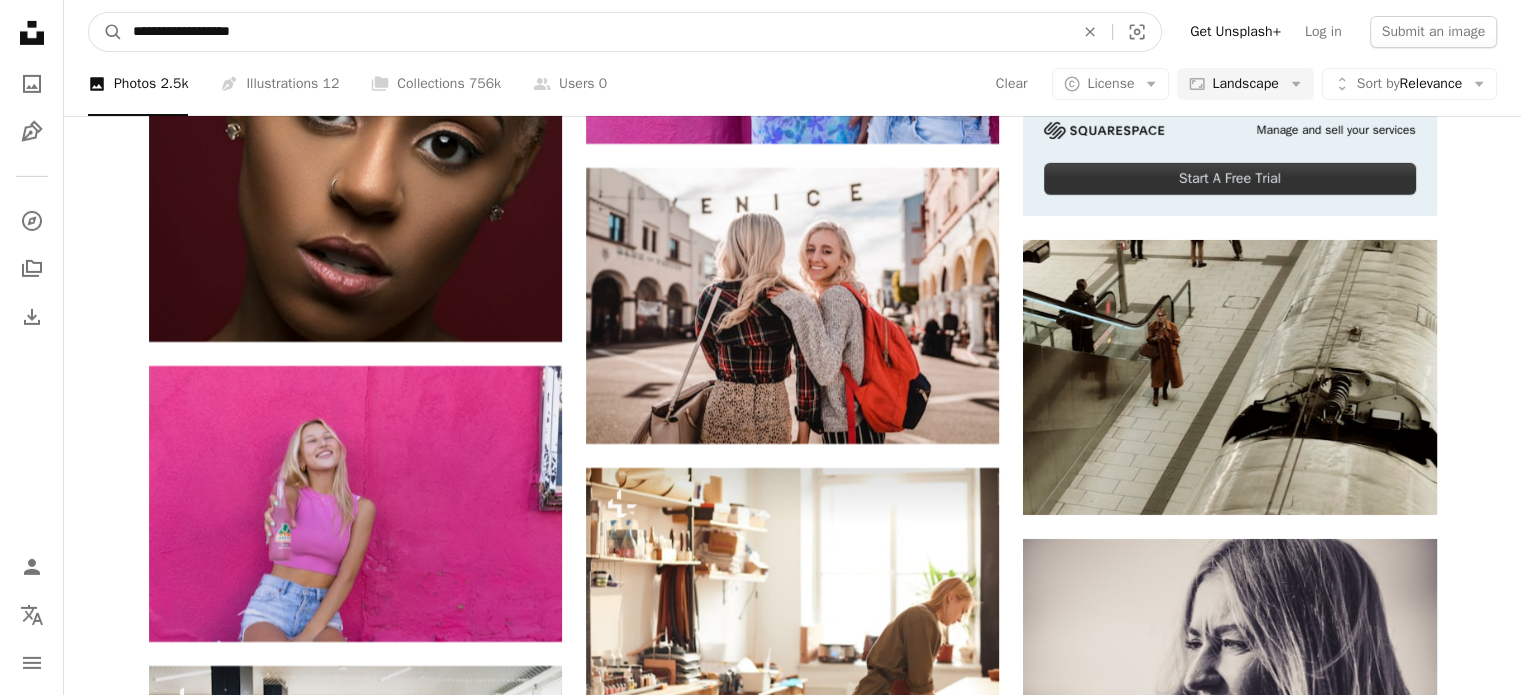 click on "A magnifying glass" at bounding box center (106, 32) 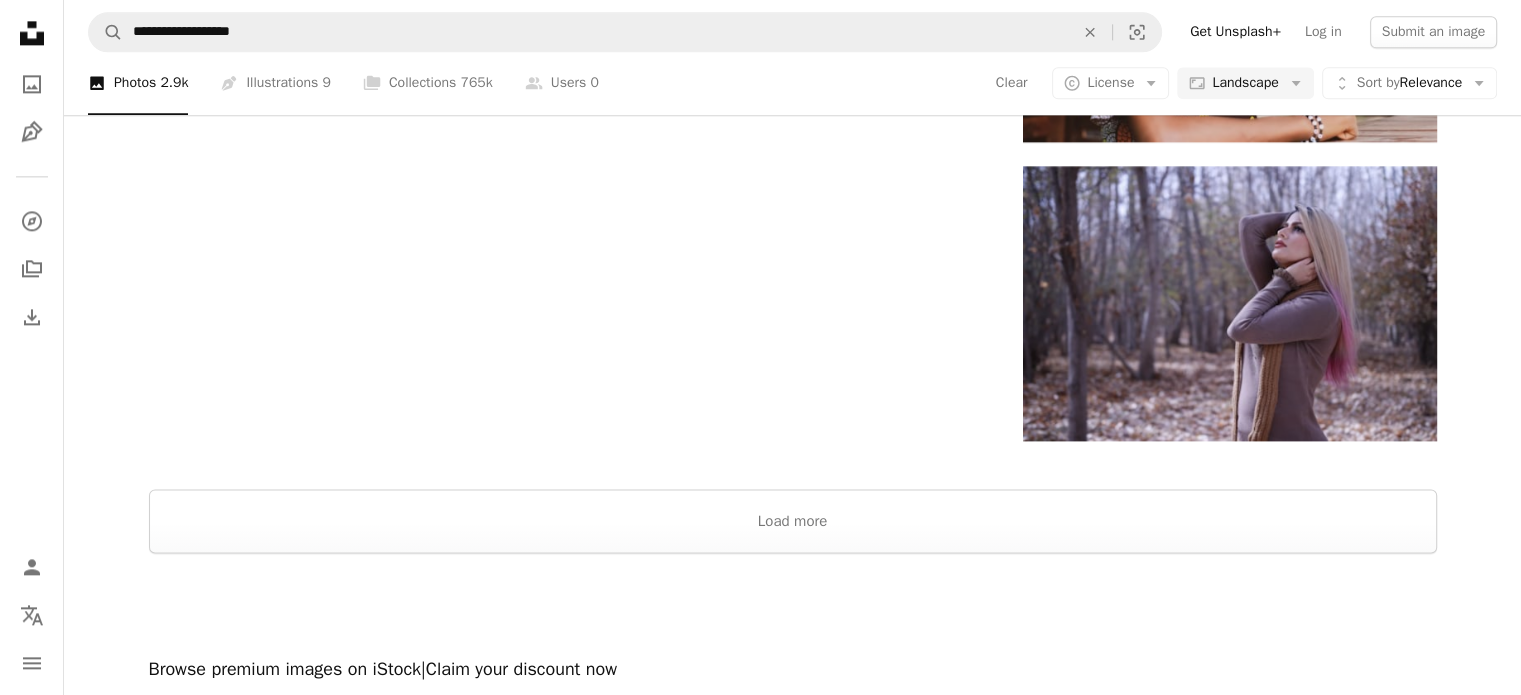 scroll, scrollTop: 2724, scrollLeft: 0, axis: vertical 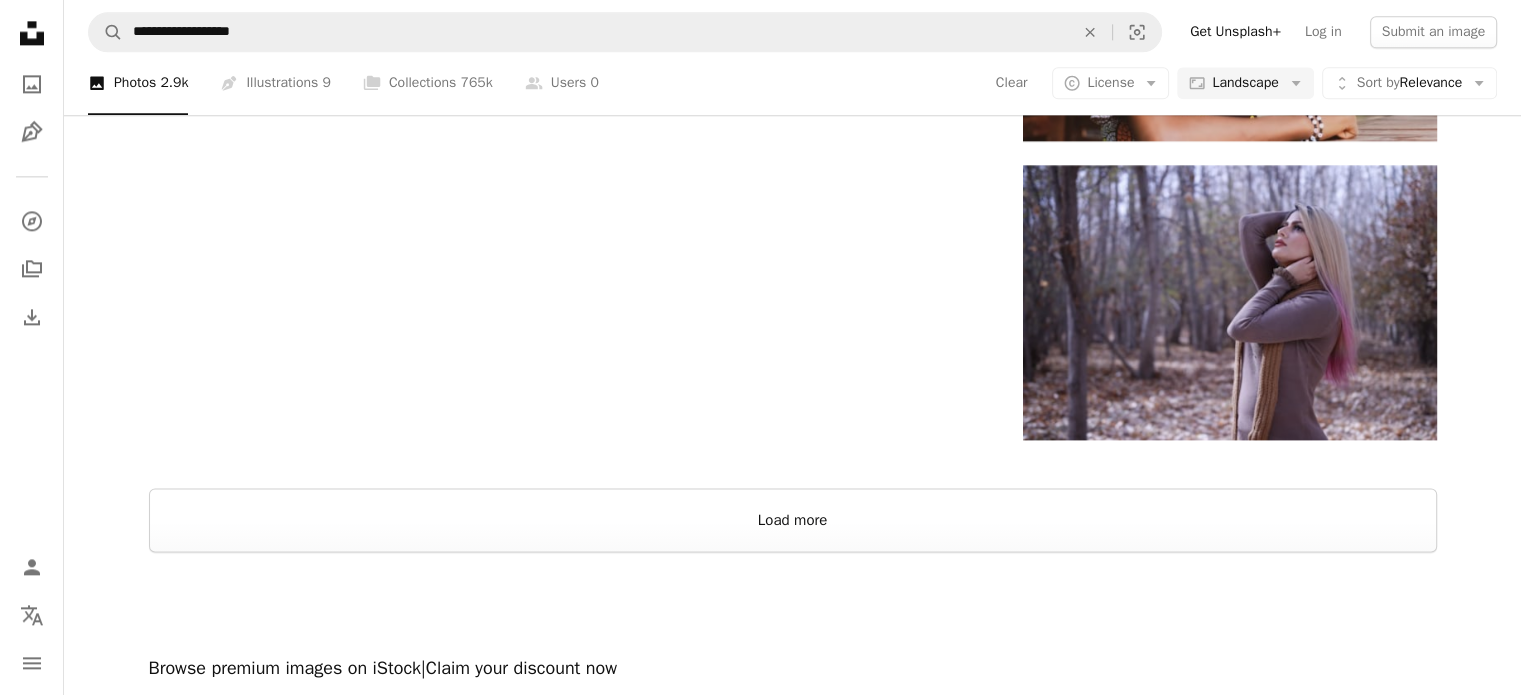 click on "Load more" at bounding box center (793, 520) 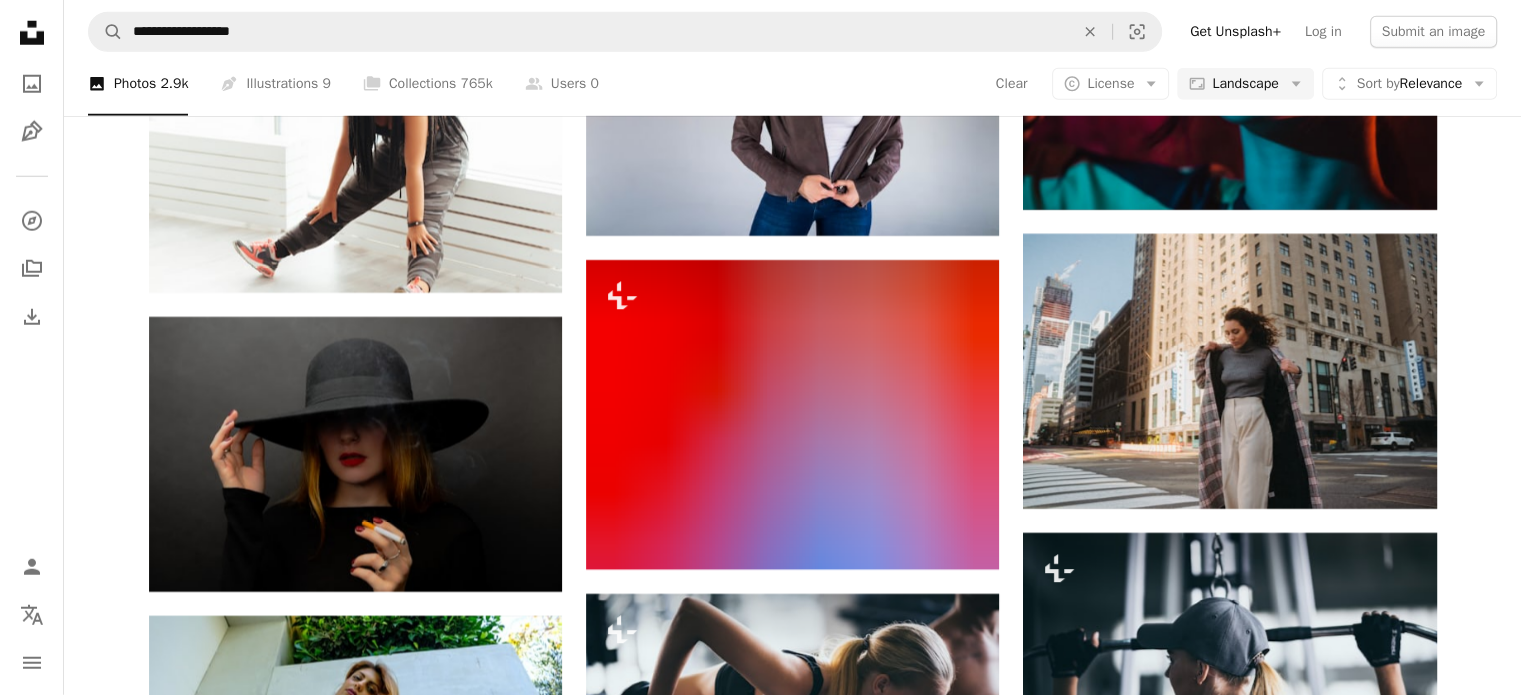 scroll, scrollTop: 5600, scrollLeft: 0, axis: vertical 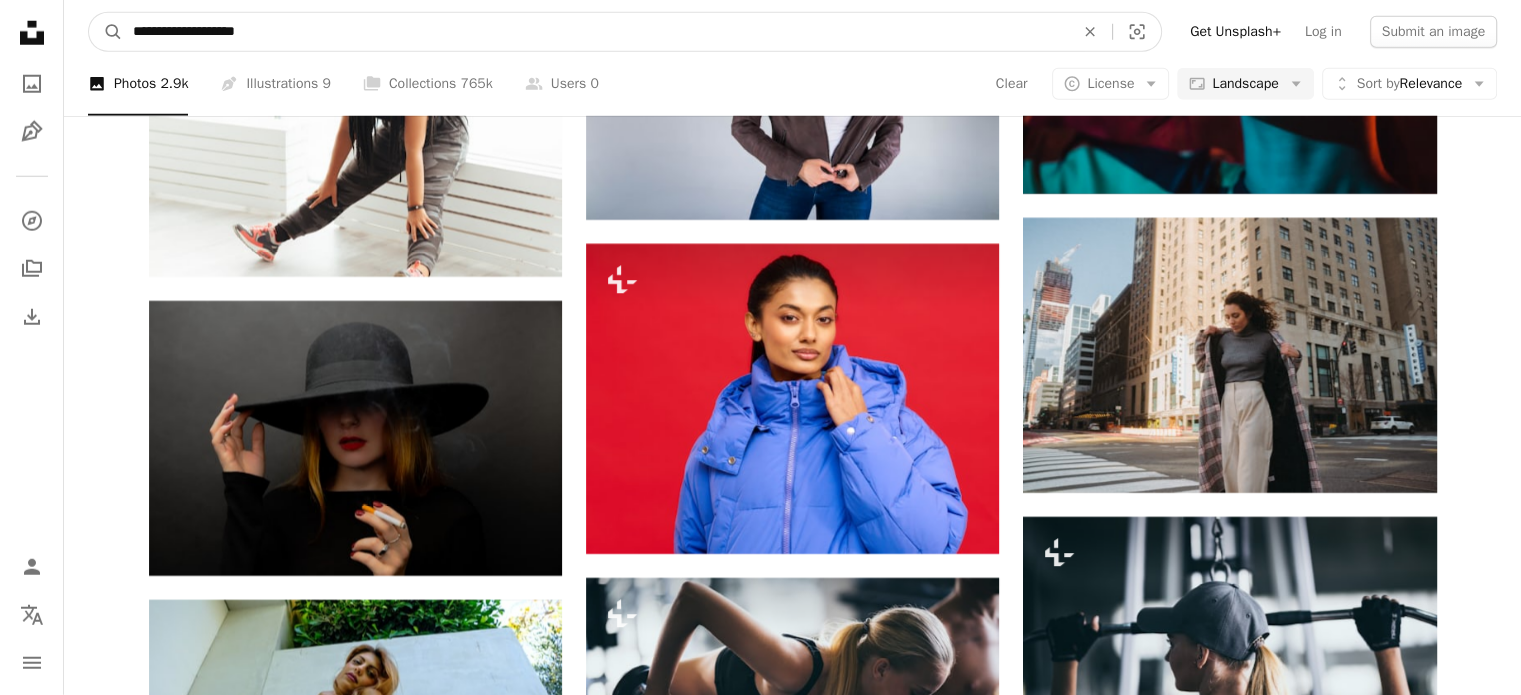 click on "**********" at bounding box center (595, 32) 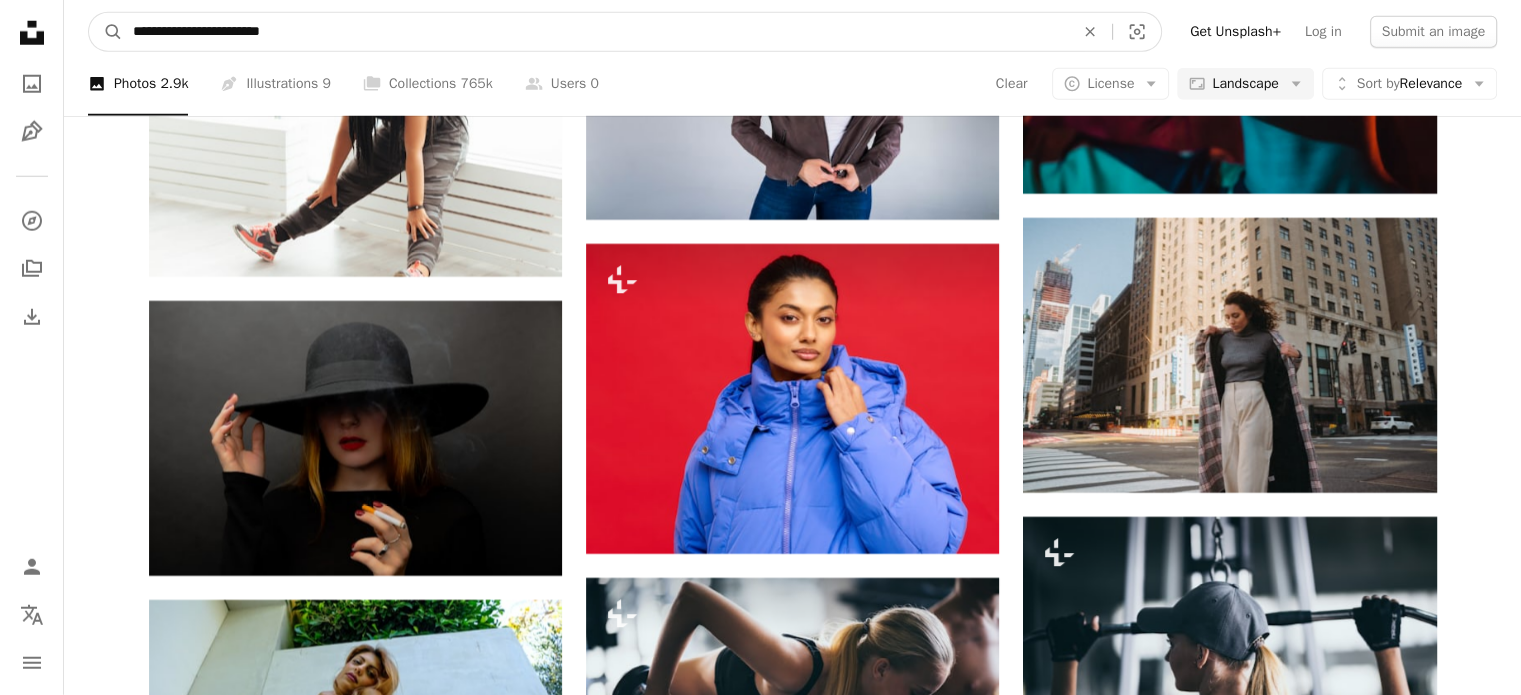 type on "**********" 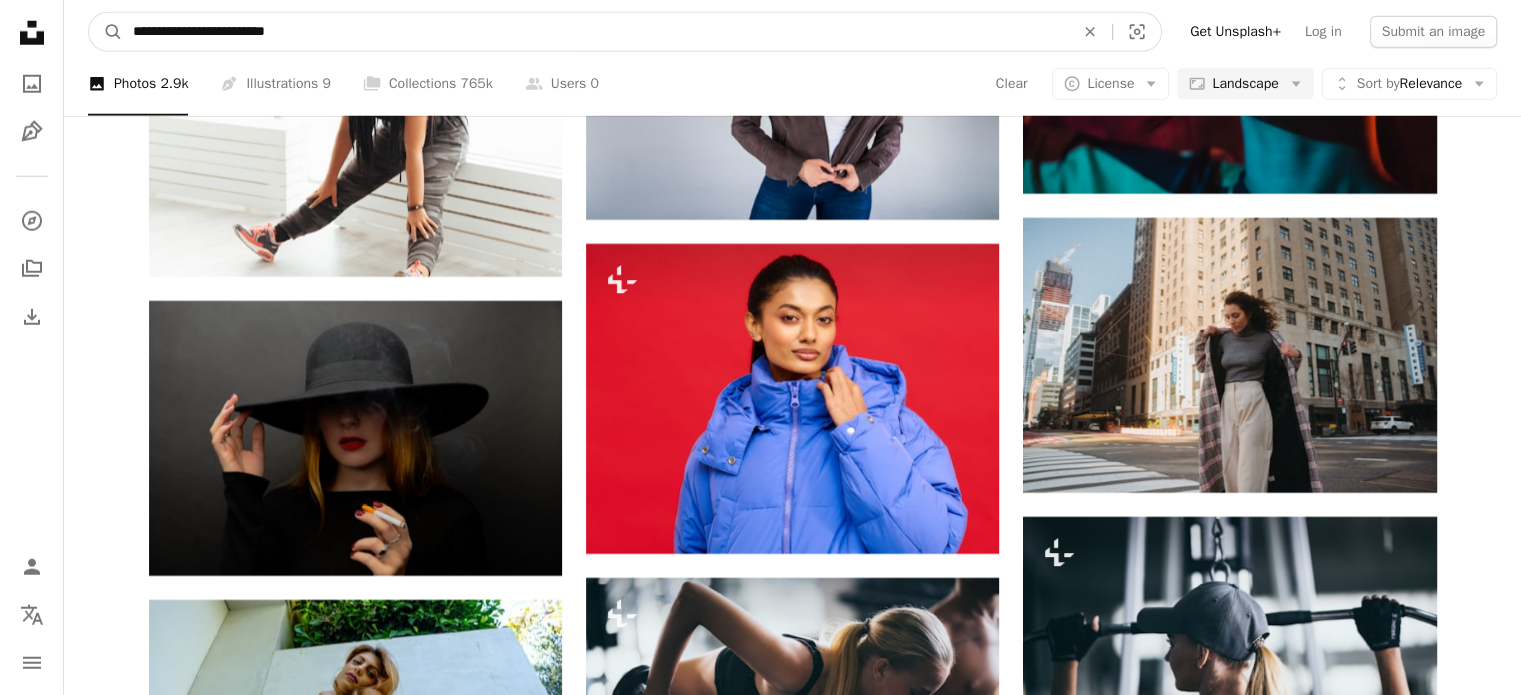 click on "A magnifying glass" at bounding box center (106, 32) 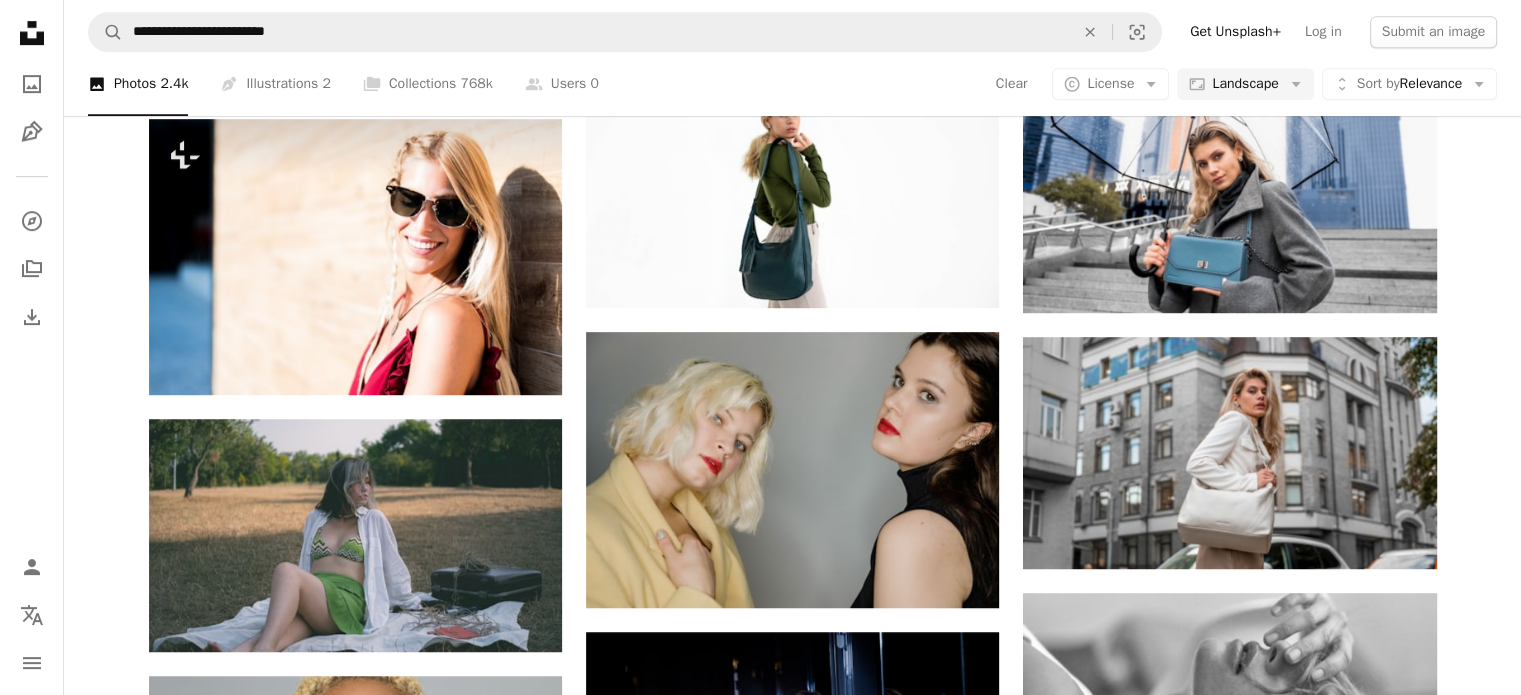 scroll, scrollTop: 1012, scrollLeft: 0, axis: vertical 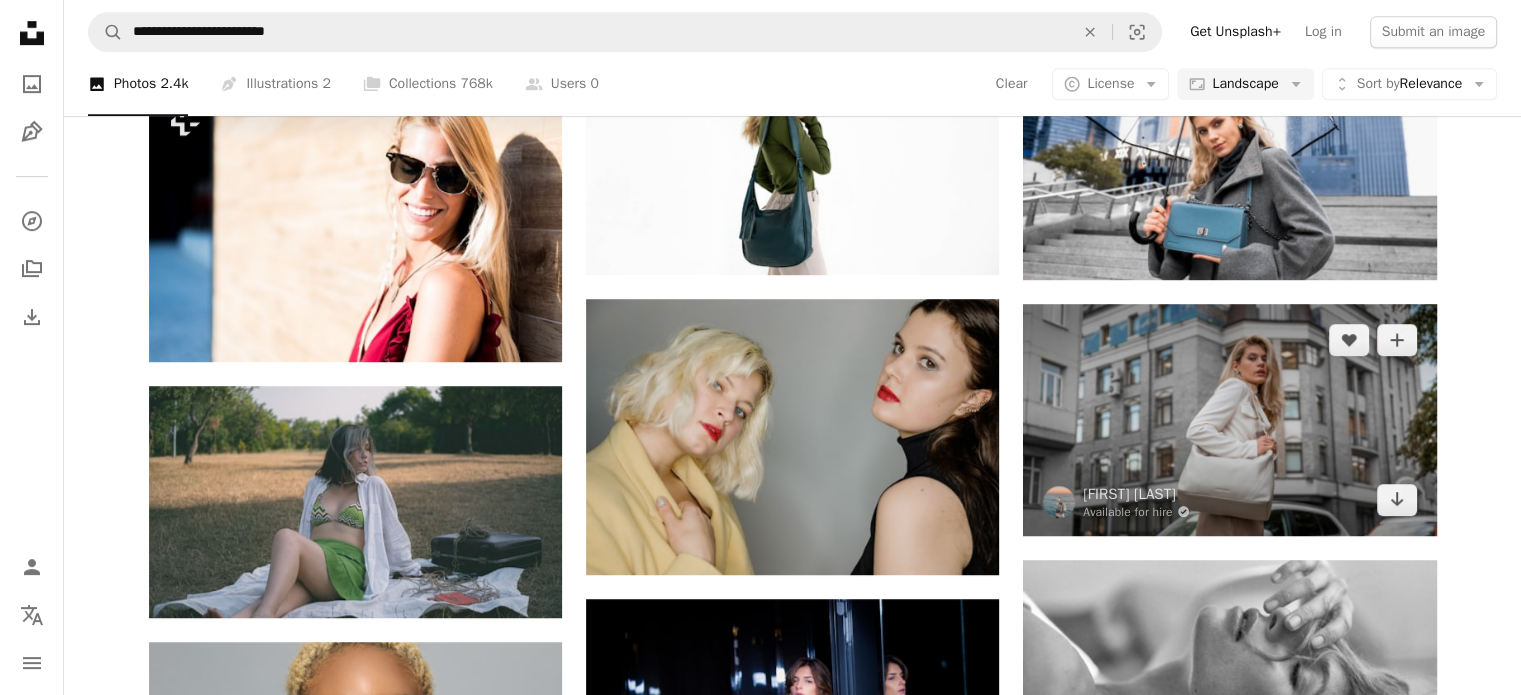 click at bounding box center [1229, 420] 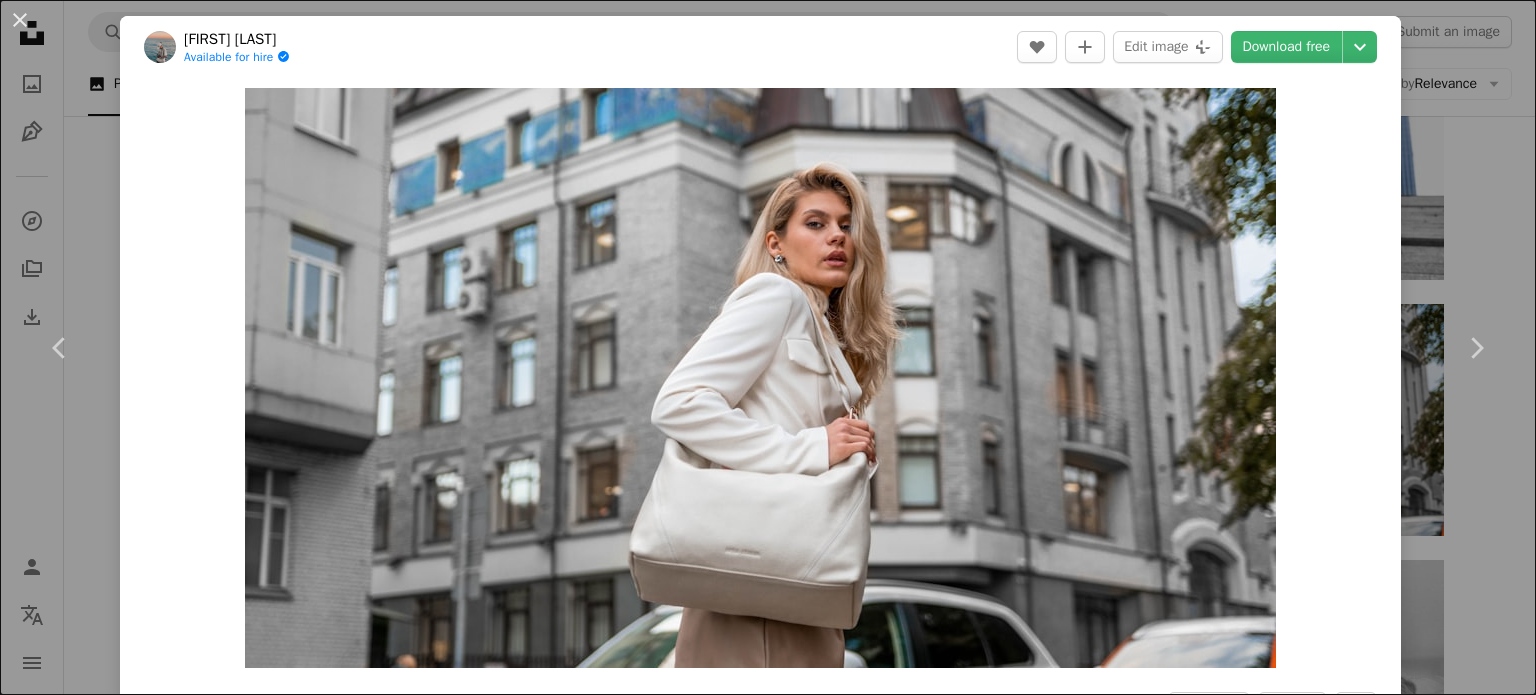 click on "Download free" at bounding box center [1287, 47] 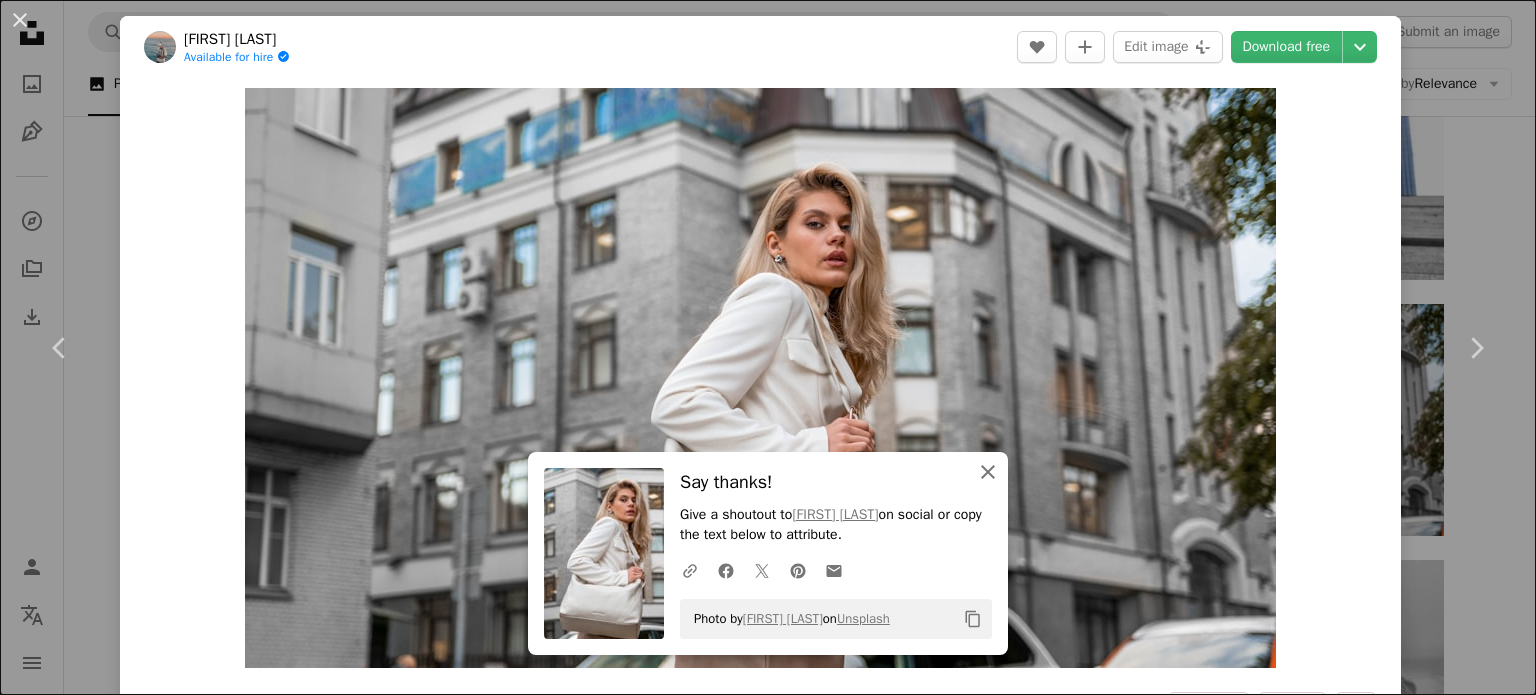 click on "An X shape" 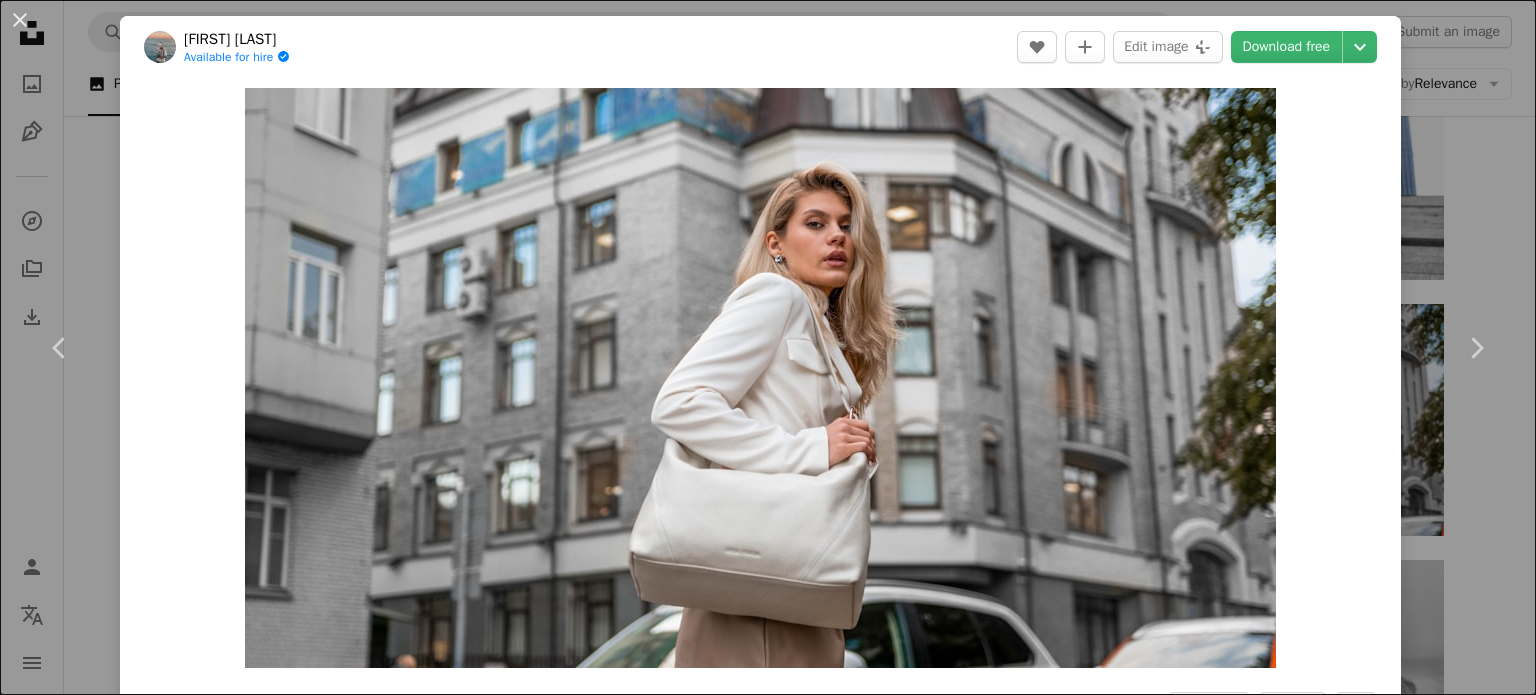 click on "[FIRST] [LAST]" at bounding box center [768, 347] 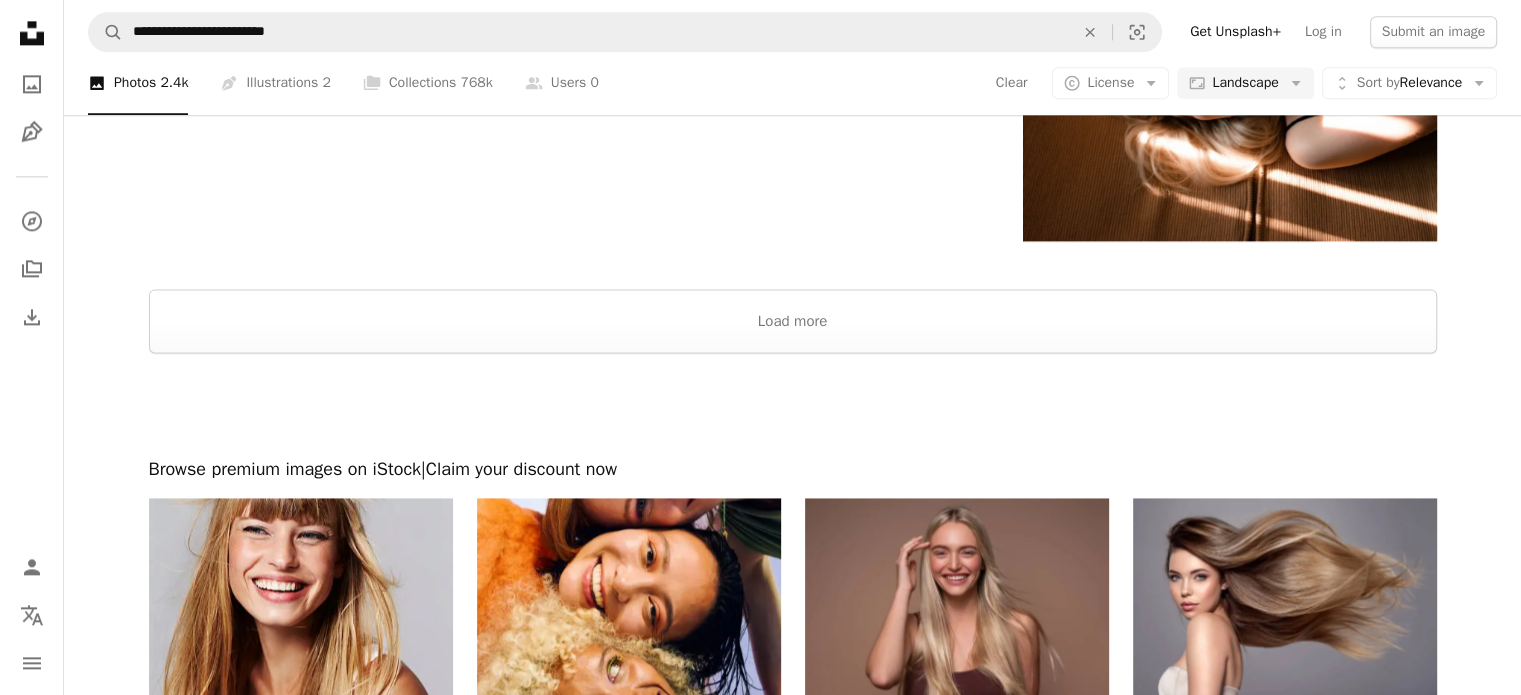 scroll, scrollTop: 2714, scrollLeft: 0, axis: vertical 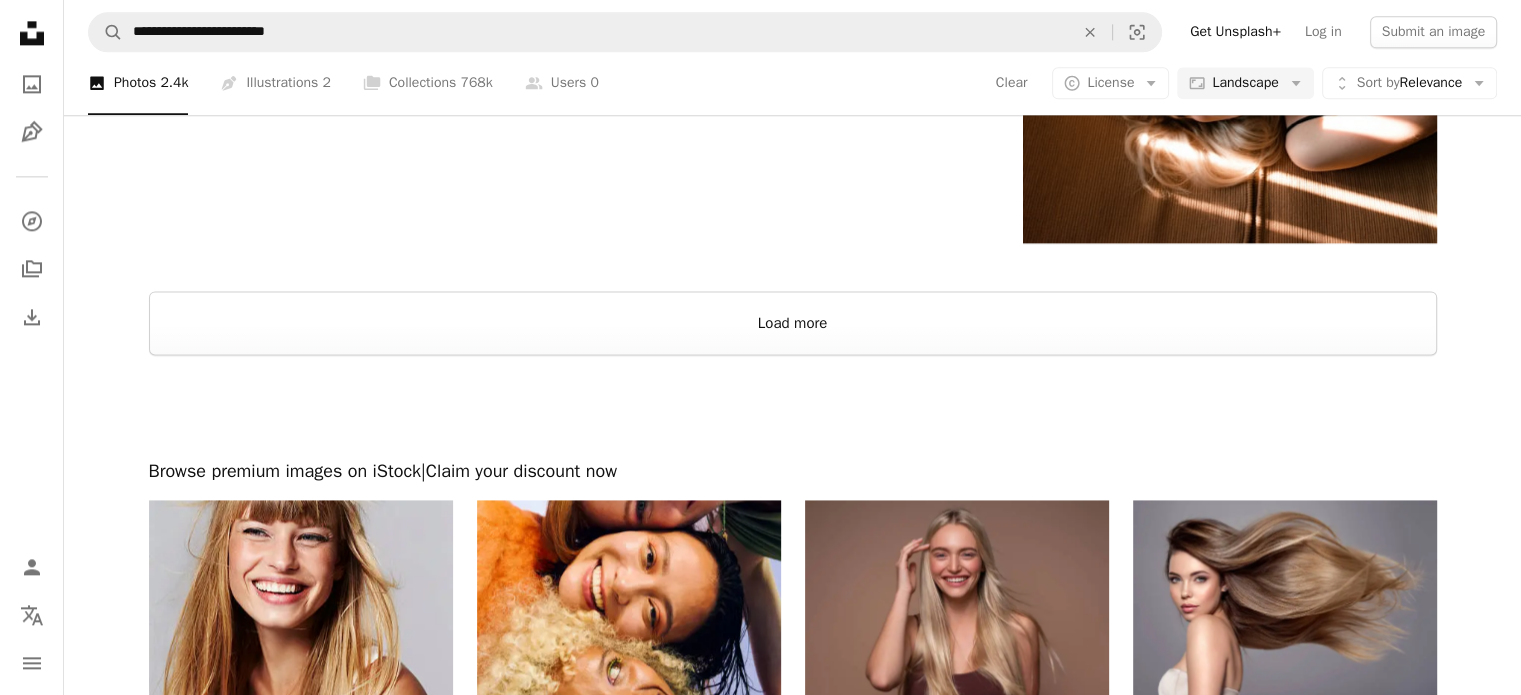 click on "Load more" at bounding box center (793, 323) 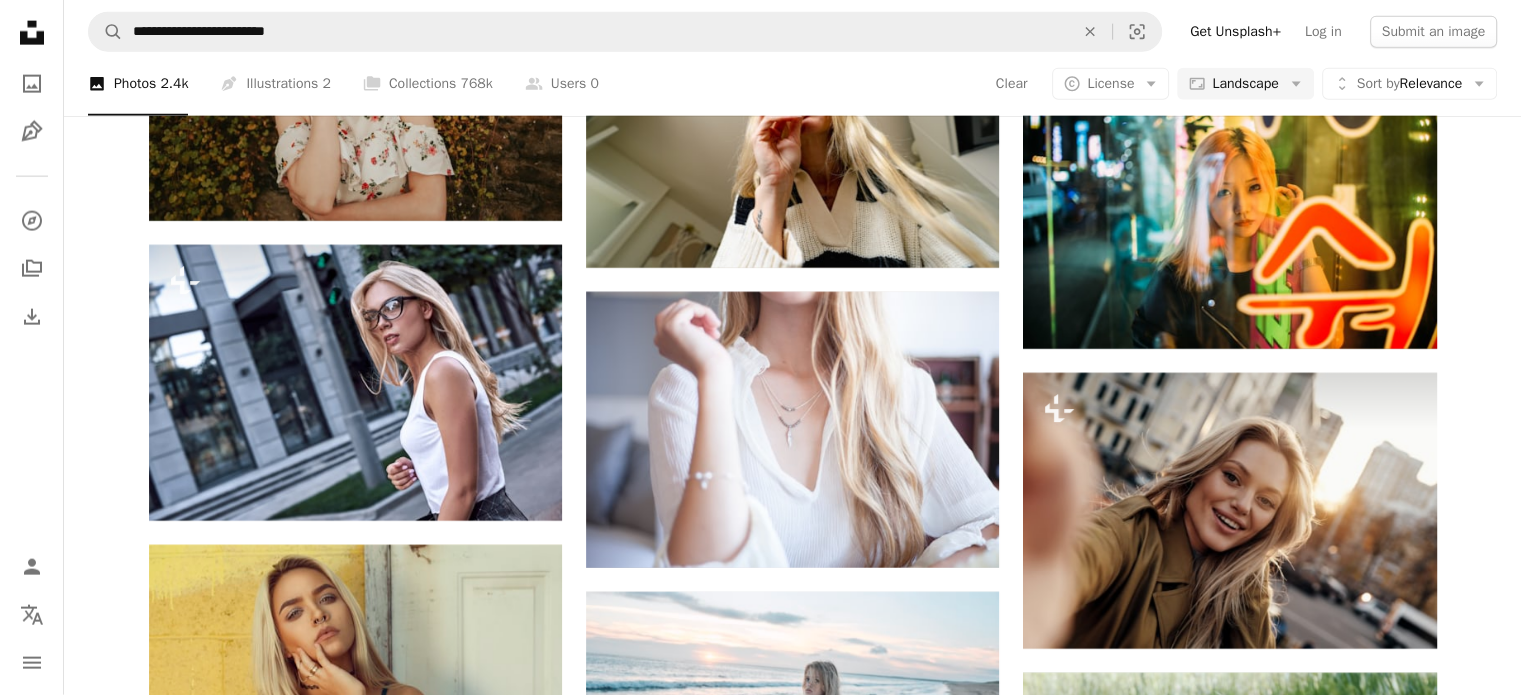scroll, scrollTop: 27620, scrollLeft: 0, axis: vertical 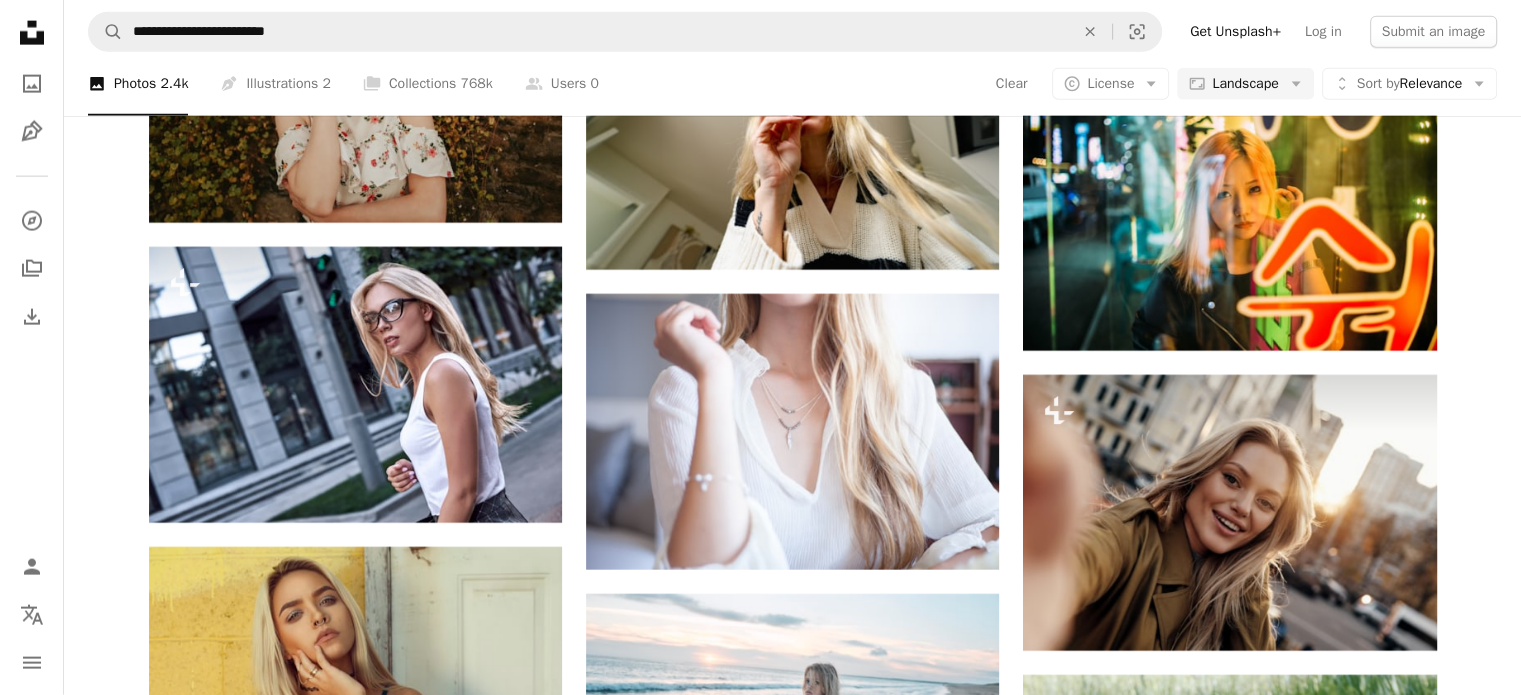 click on "[FIRST] [LAST]" at bounding box center [792, -12131] 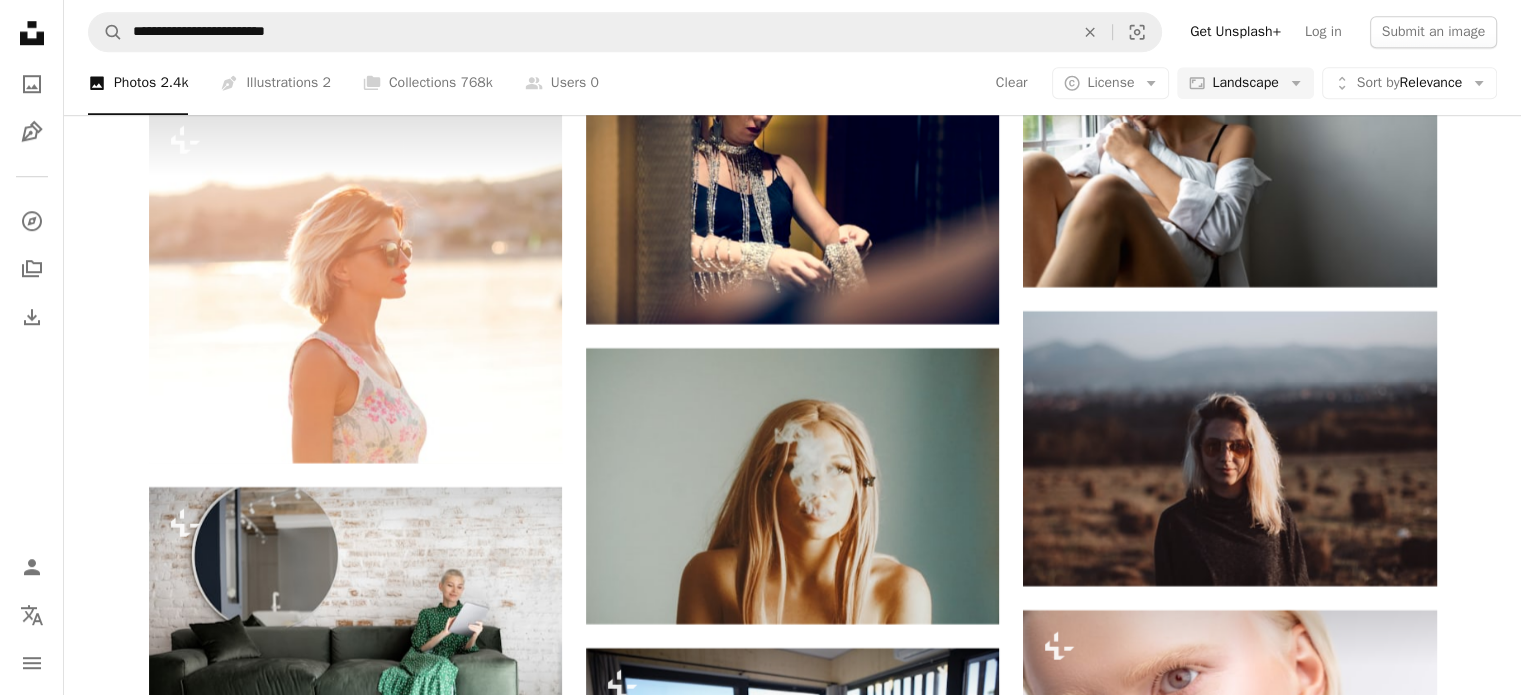 scroll, scrollTop: 39630, scrollLeft: 0, axis: vertical 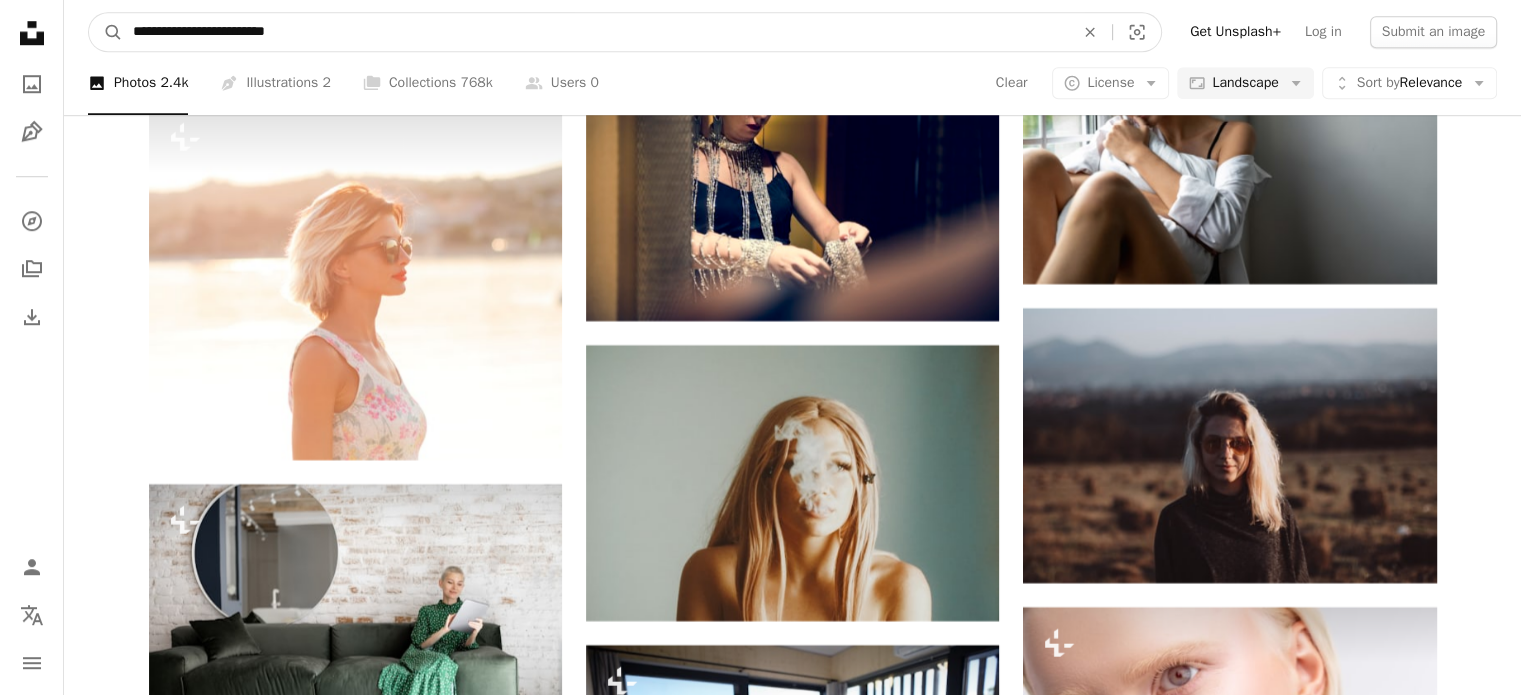 click on "**********" at bounding box center [595, 32] 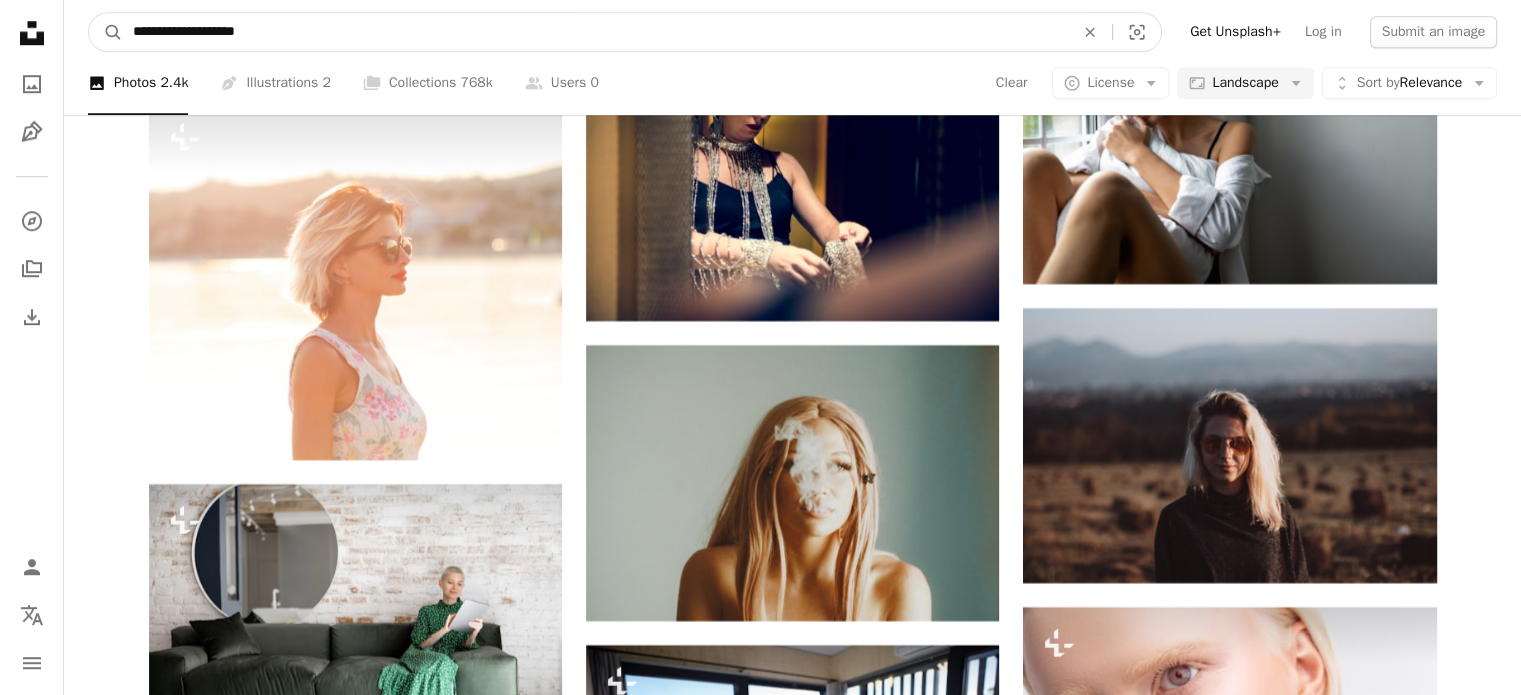 type on "**********" 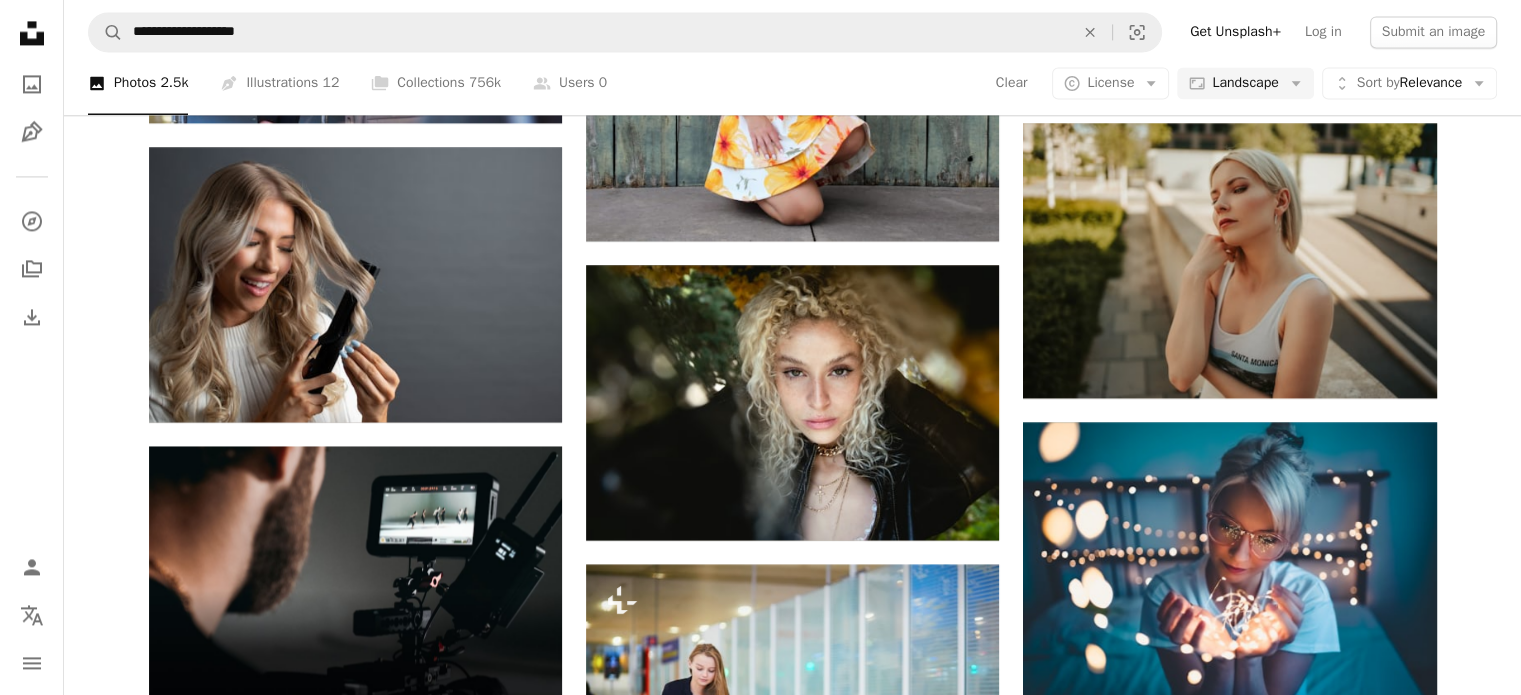 scroll, scrollTop: 3128, scrollLeft: 0, axis: vertical 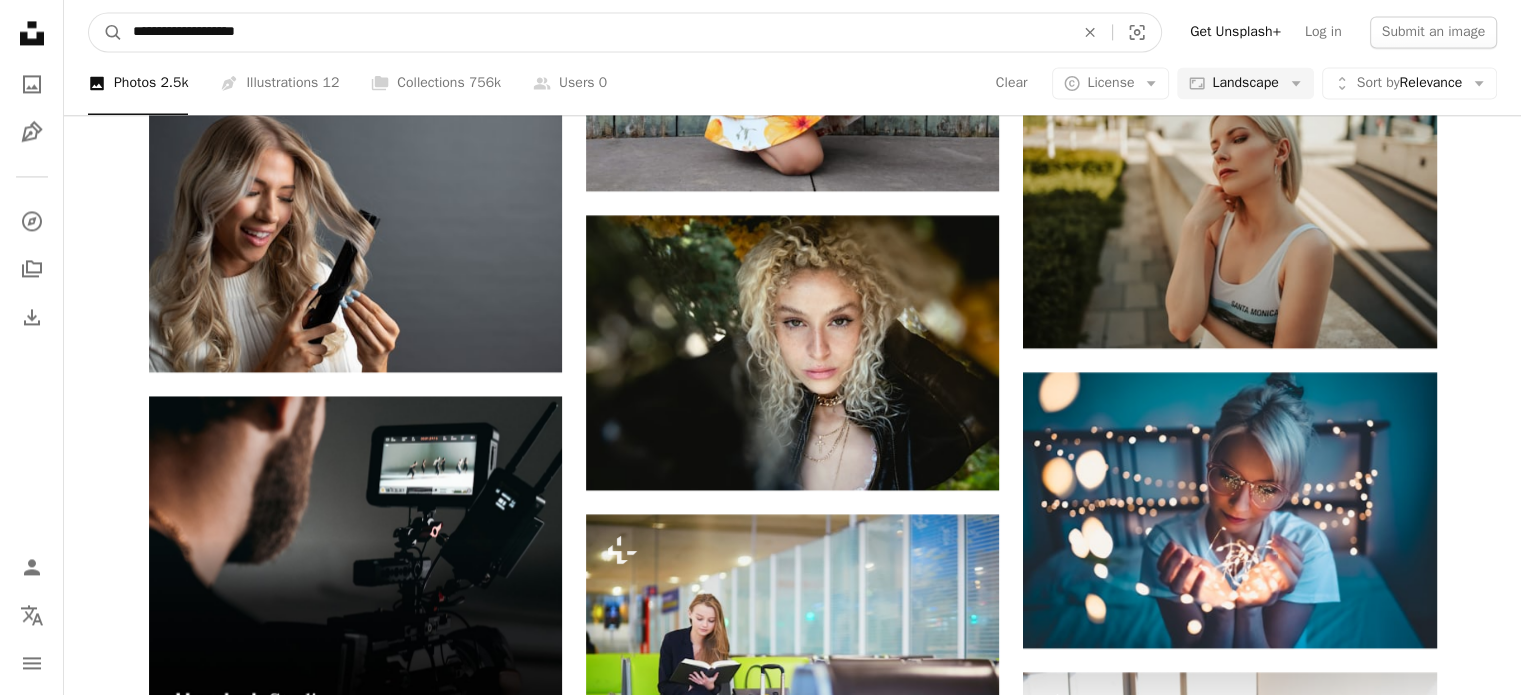 click on "**********" at bounding box center [595, 32] 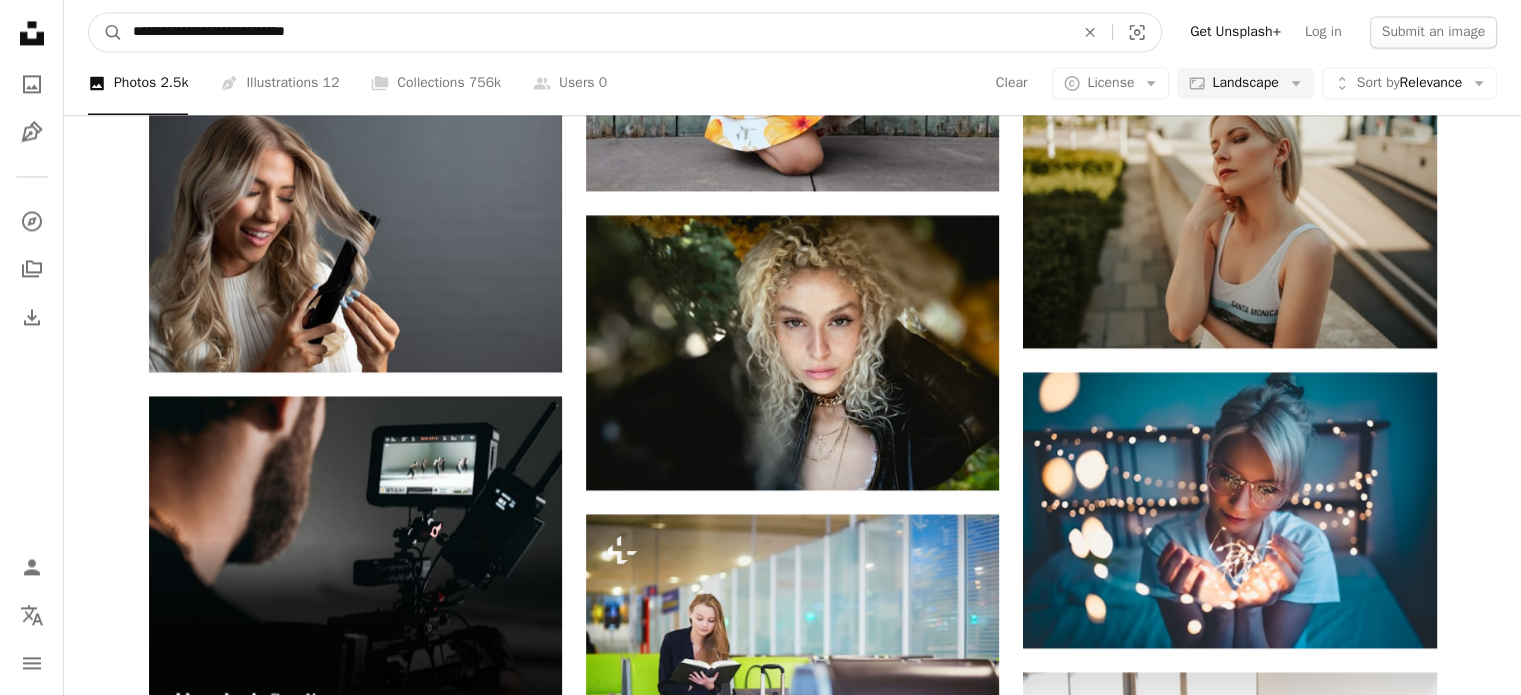 type on "**********" 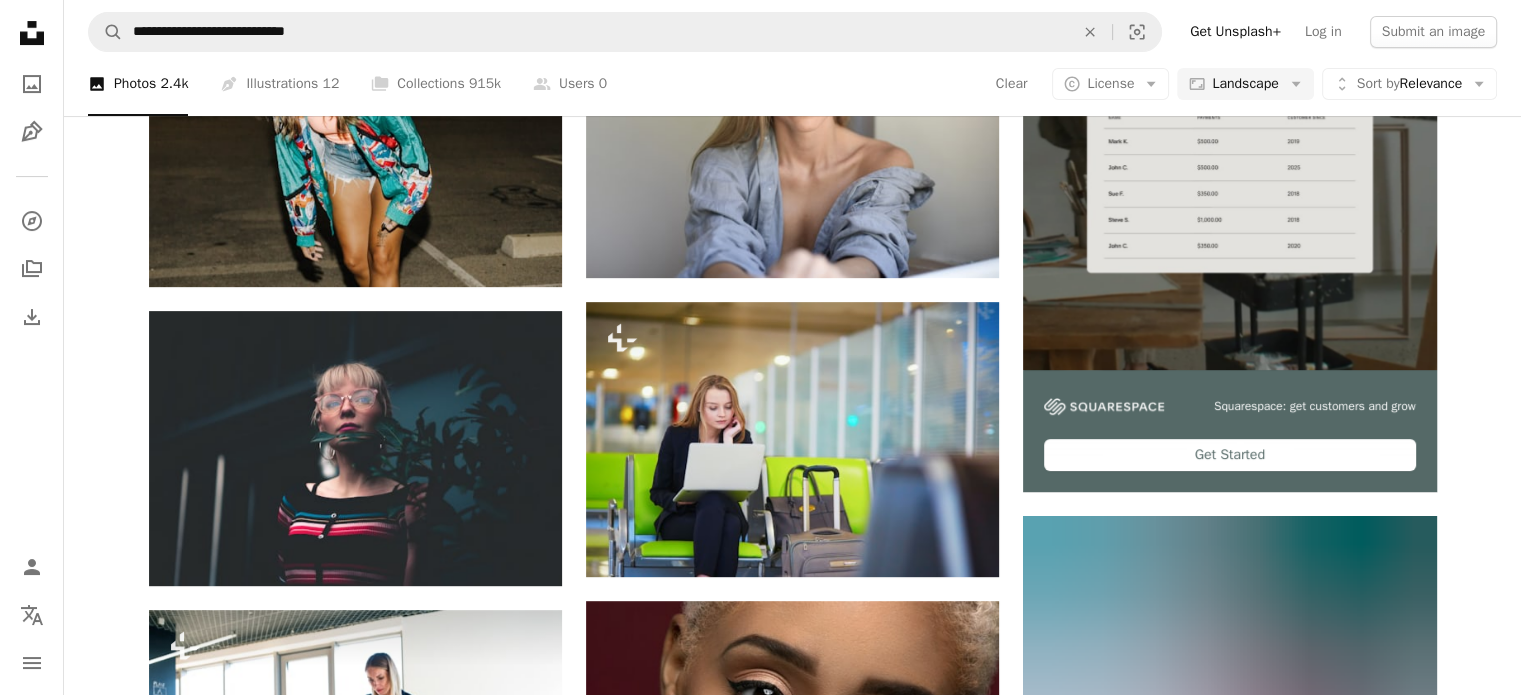 scroll, scrollTop: 0, scrollLeft: 0, axis: both 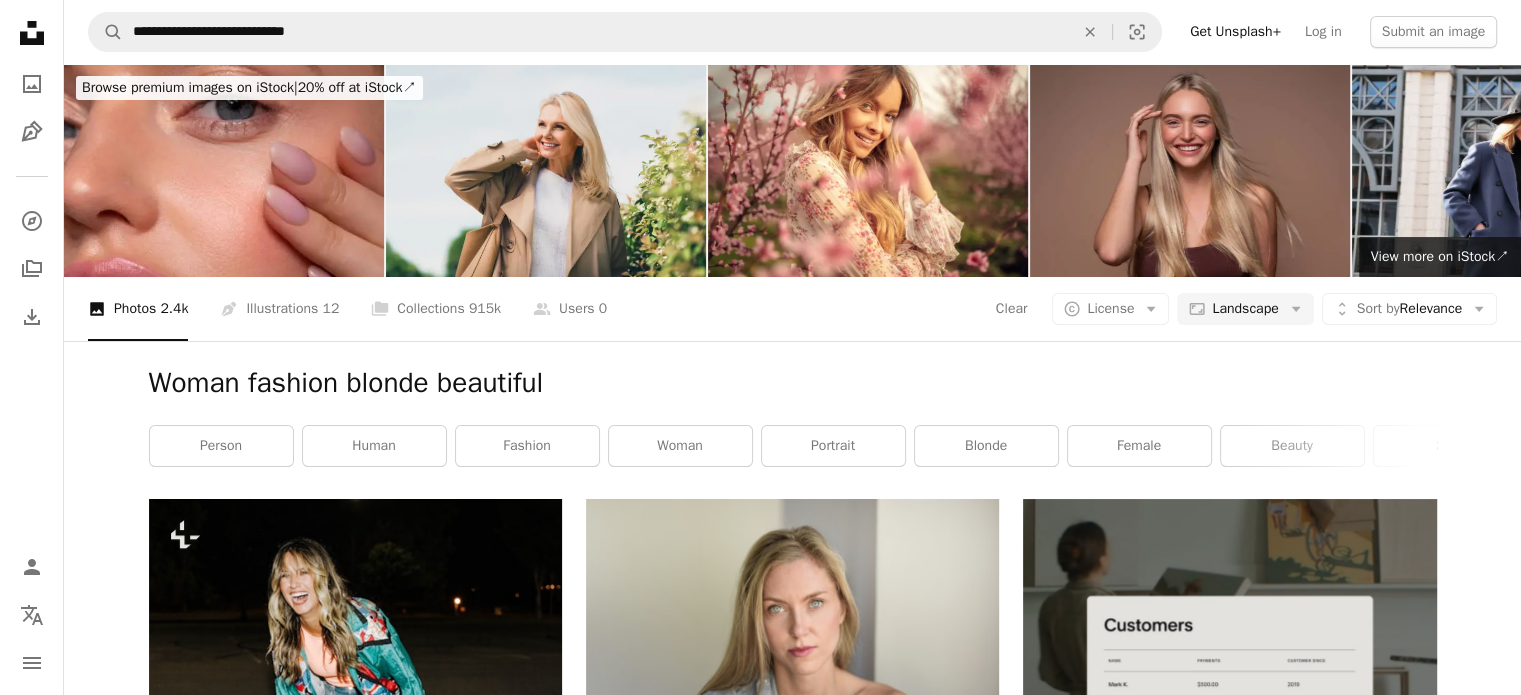 click at bounding box center [1190, 170] 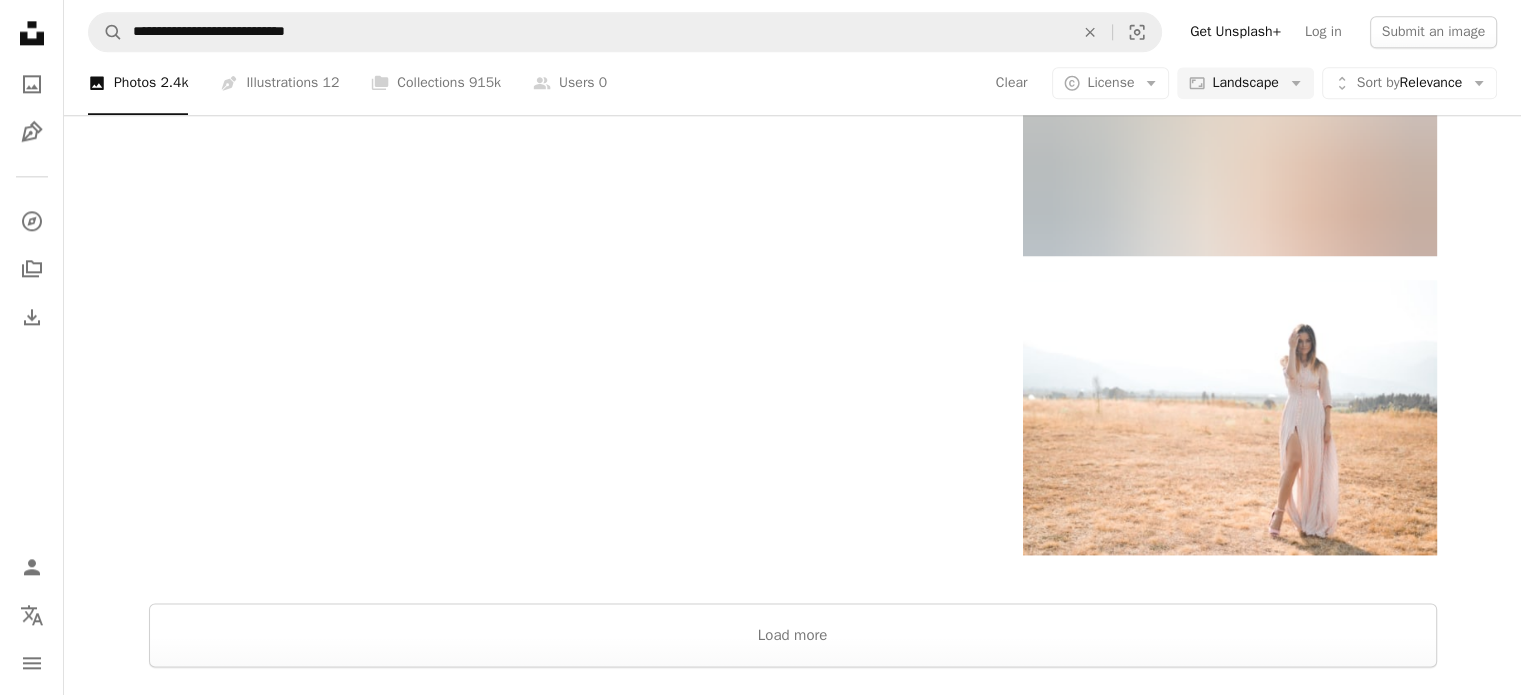 scroll, scrollTop: 2575, scrollLeft: 0, axis: vertical 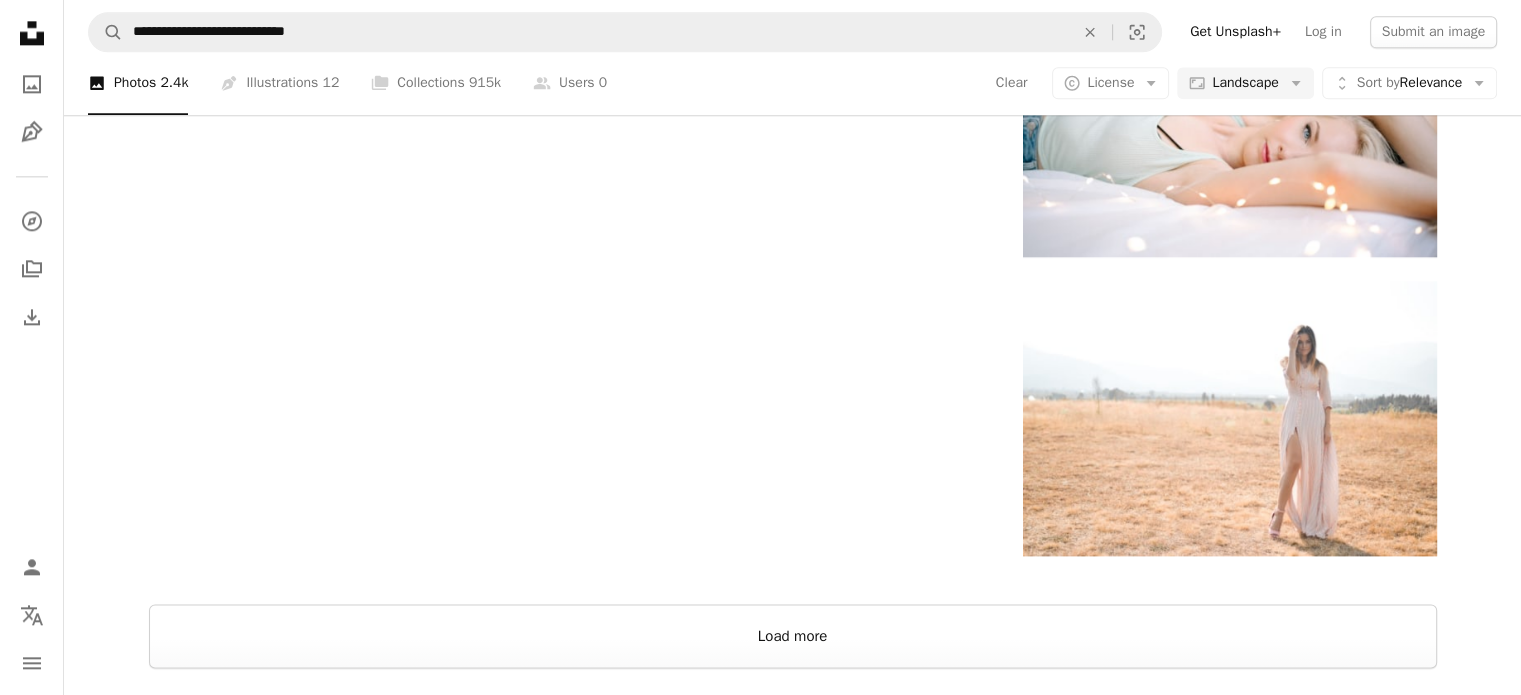 click on "Load more" at bounding box center [793, 636] 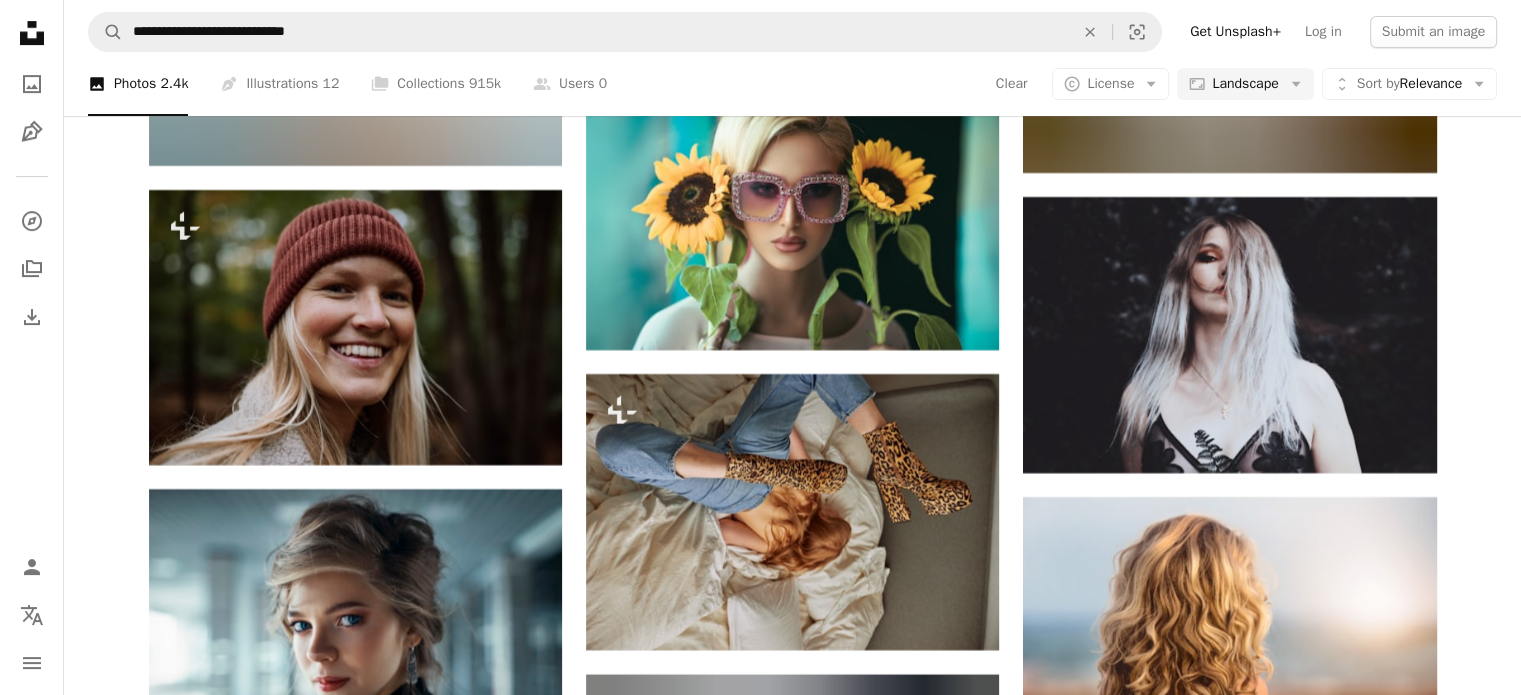 scroll, scrollTop: 16051, scrollLeft: 0, axis: vertical 